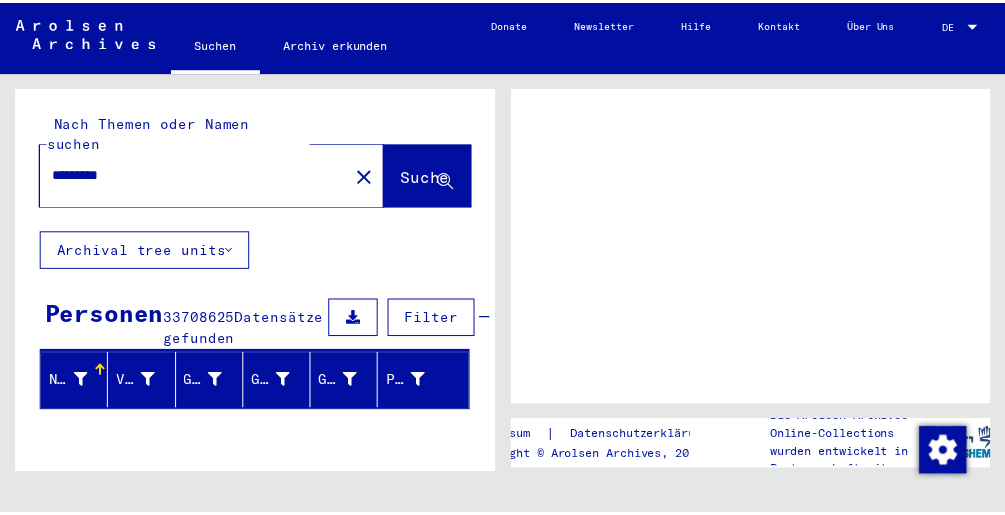 scroll, scrollTop: 0, scrollLeft: 0, axis: both 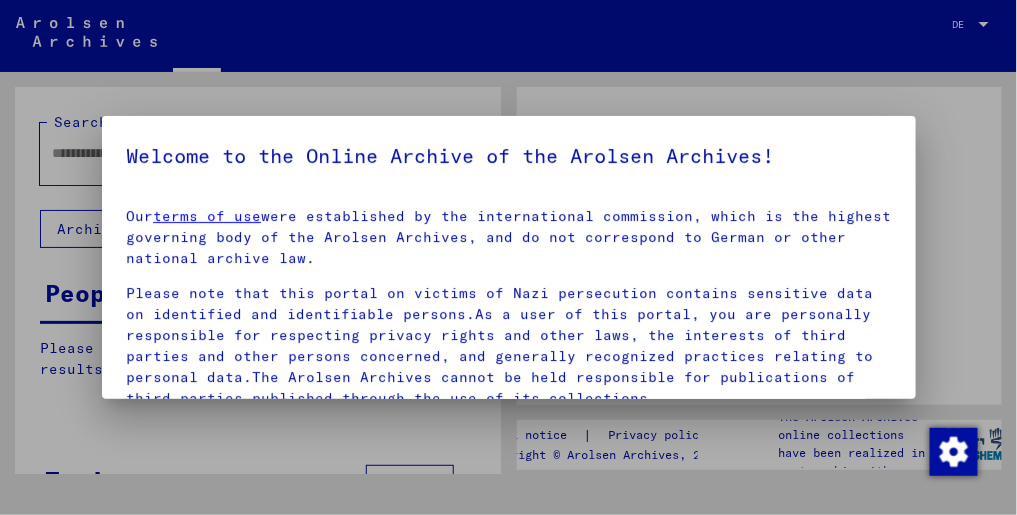 type on "*********" 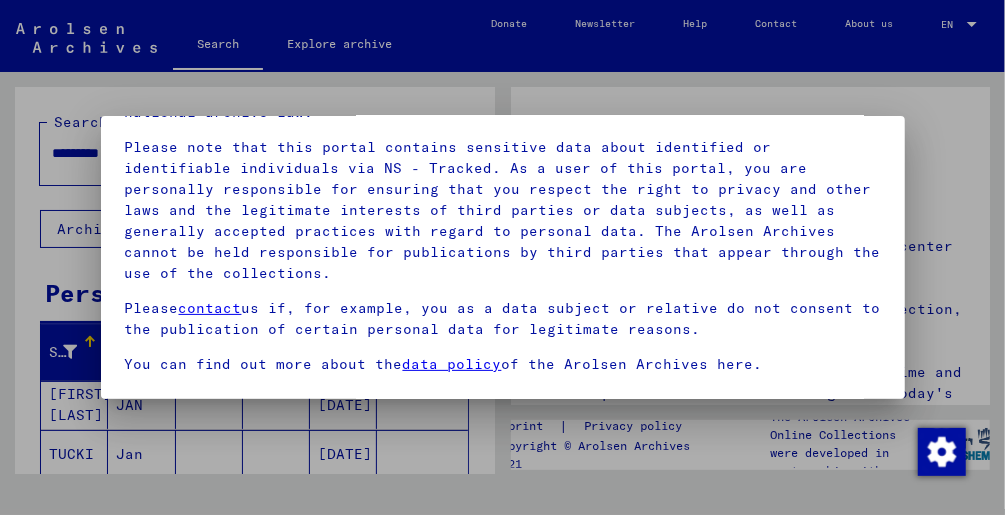 scroll, scrollTop: 151, scrollLeft: 0, axis: vertical 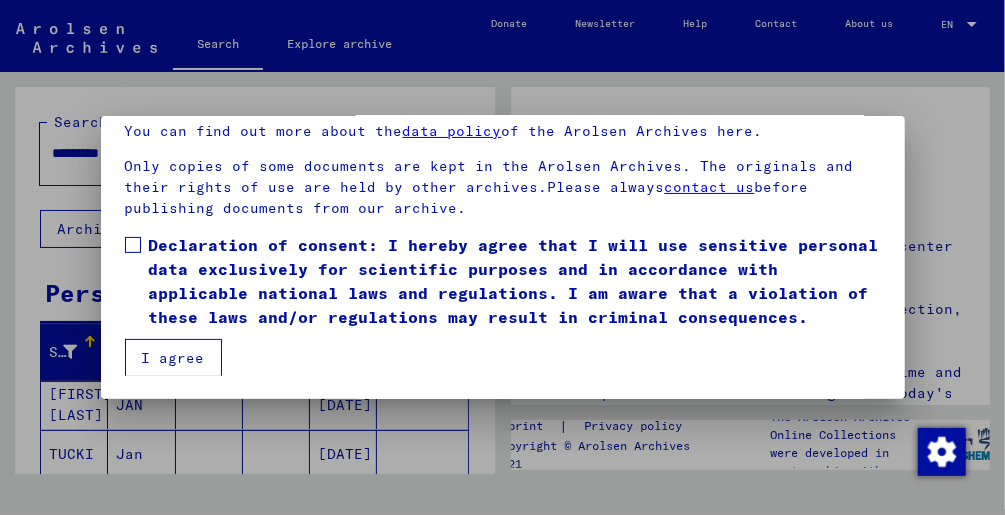 drag, startPoint x: 128, startPoint y: 242, endPoint x: 155, endPoint y: 362, distance: 123 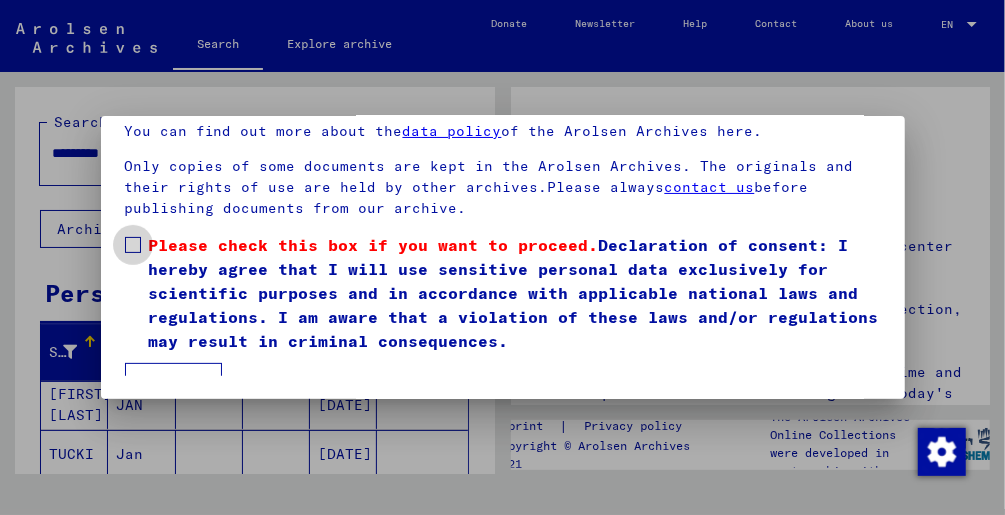 click at bounding box center [133, 245] 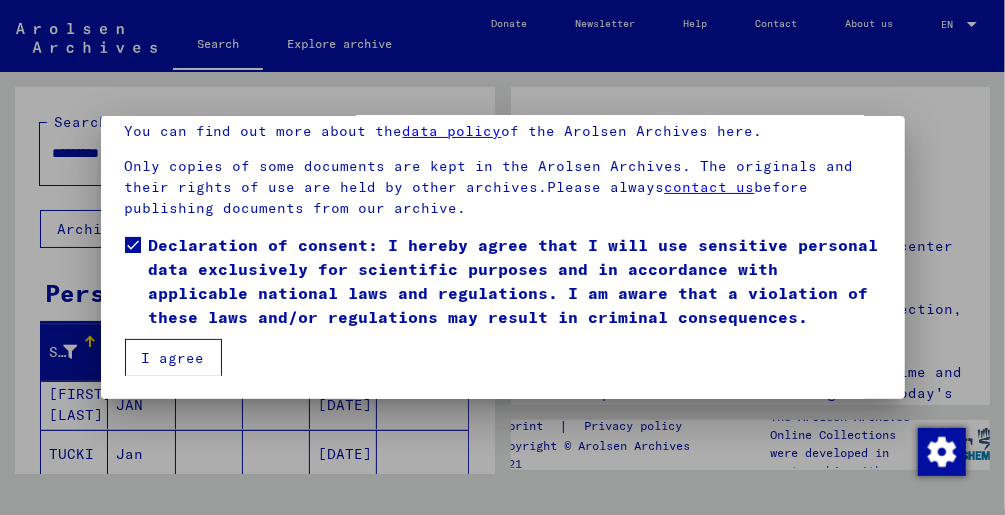 click on "I agree" at bounding box center (173, 358) 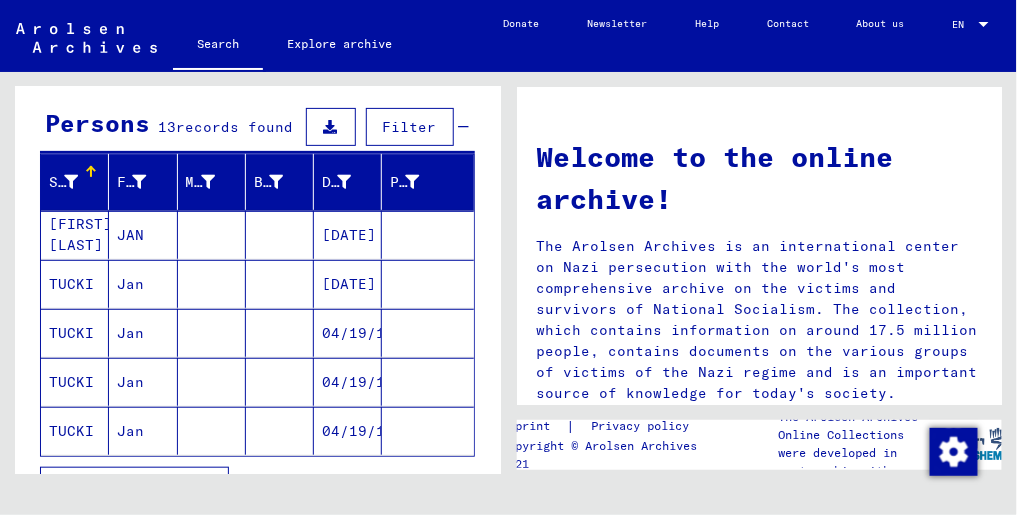 scroll, scrollTop: 206, scrollLeft: 0, axis: vertical 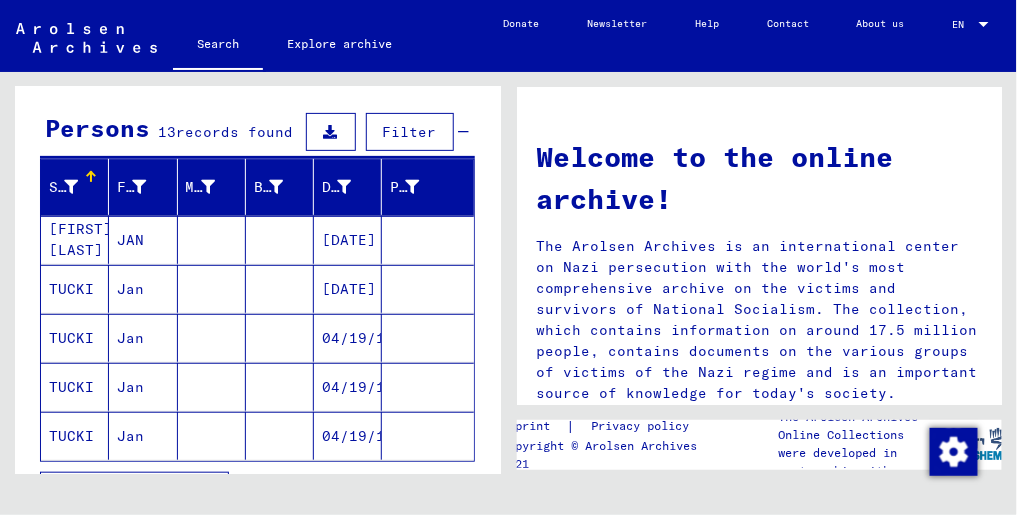 click on "Surname   Forename   Maiden name   Birth   Date of birth   Prisoner #   [LAST] [LAST]   [FIRST]         [DATE]      [LAST]   [FIRST]         [DATE]      [LAST]   [FIRST]         [DATE]      [LAST]   [FIRST]         [DATE]      [LAST]   [FIRST]     Show all results  Signature Nachname Vorname Geburtsname Geburt‏ Geburtsdatum Prisoner # Vater (Adoptivvater) Mutter (Adoptivmutter) Religion Nationalität Beruf Haftstätte Sterbedatum Letzter Wohnort Letzter Wohnort (Land) Haftstätte Letzter Wohnort (Provinz) Letzter Wohnort (Ort) Letzter Wohnort (Stadtteil) Letzter Wohnort (Straße) Letzter Wohnort (Hausnummer) 6.3.1.1 [LAST] [LAST] [FIRST] [DATE] 3.1.1.1 - Namen in der "phonetischen" Sortierung ab T [LAST] [FIRST] [DATE] 3.1.1.1 - Namen in der "phonetischen" Sortierung ab T [LAST] [FIRST] [DATE] 3.1.1.1 - Namen in der "phonetischen" Sortierung ab T [LAST] [FIRST] [DATE] 3.1.1.1 - Namen in der "phonetischen" Sortierung ab T [LAST] [FIRST]" at bounding box center (258, 347) 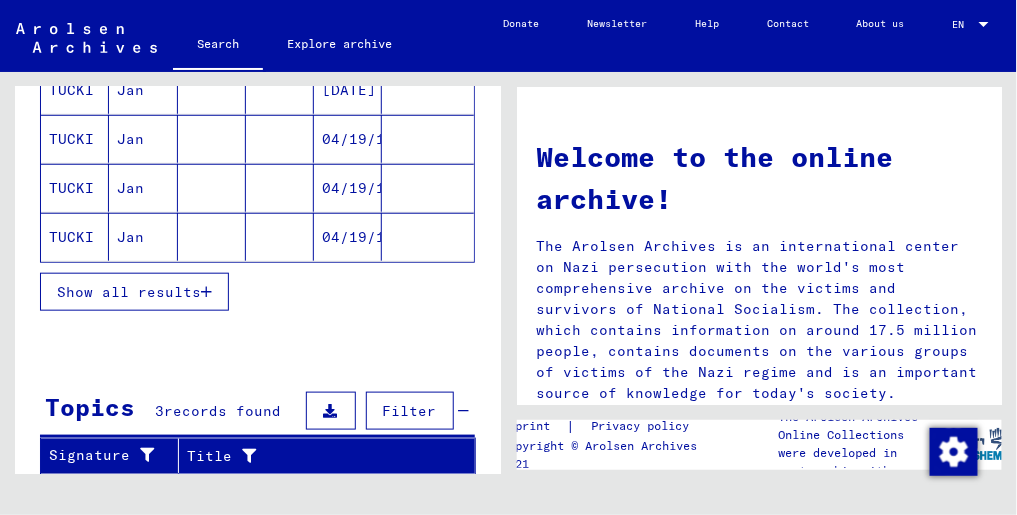 scroll, scrollTop: 389, scrollLeft: 0, axis: vertical 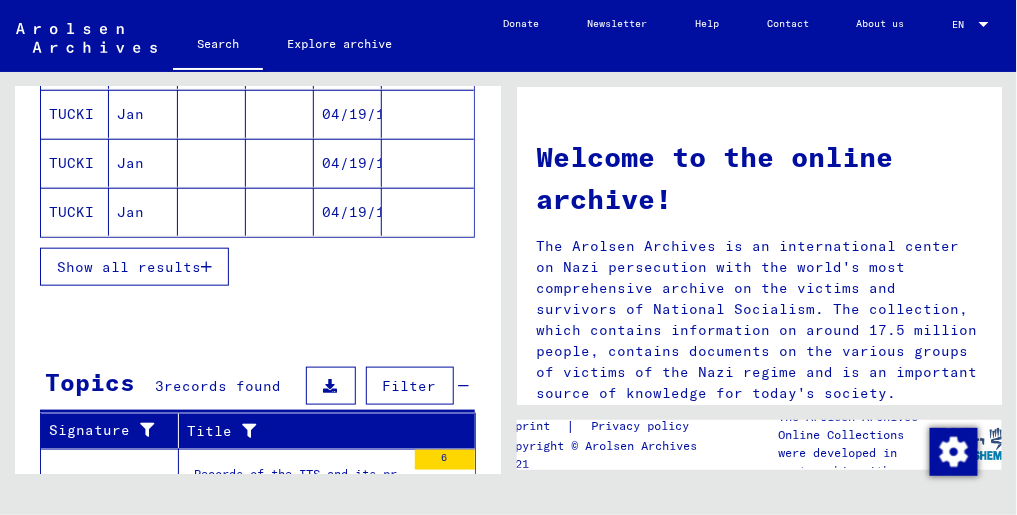 click on "Show all results" at bounding box center [129, 267] 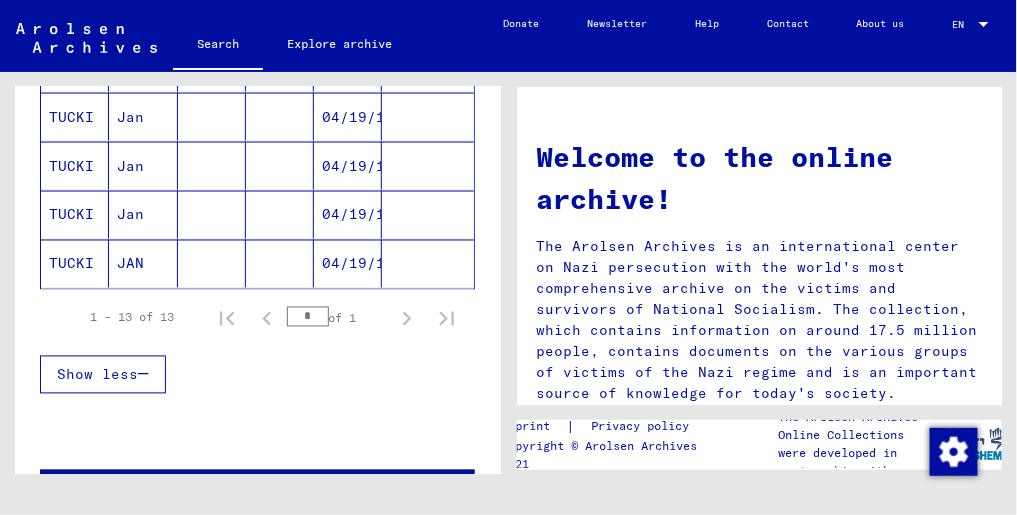 scroll, scrollTop: 733, scrollLeft: 0, axis: vertical 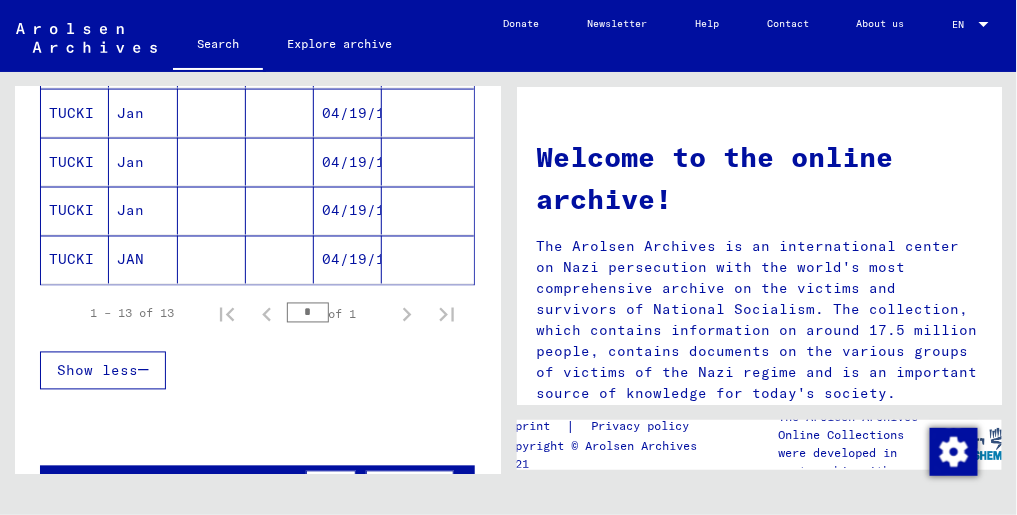 click on "Surname   Forename   Maiden name   Birth   Date of birth   Prisoner #   [LAST] [LAST]   JAN         05/19/1915      [LAST]   Jan         05/19/1915      [LAST]   Jan         04/19/1915      [LAST]   Jan         04/19/1915      [LAST]   Jan         04/19/1915      [LAST]   Jan      Obarzyn/Brzozow   04/19/1915      [LAST]   Jan         06/18/1918      [LAST]   JAN         04/19/1915      [LAST]   JOSEF KASIMIR         12/29/1916      [LAST]   Jan         04/19/1915      [LAST]   Jan         04/19/1915      [LAST]   Jan         04/19/1915      [LAST]   JAN         04/19/1915      1 – 13 of 13  *  of 1  Show less  Signature Nachname Vorname Geburtsname Geburt‏ Geburtsdatum Prisoner # Vater (Adoptivvater) Mutter (Adoptivmutter) Religion Nationalität Beruf Haftstätte Sterbedatum Letzter Wohnort Letzter Wohnort (Land) Haftstätte Letzter Wohnort (Provinz) Letzter Wohnort (Ort) Letzter Wohnort (Stadtteil) Letzter Wohnort (Straße) Letzter Wohnort (Hausnummer) 6.3.1.1 TUCK TUCKI JAN 05/19/1915 TUCKI Jan 05/19/1915 TUCKI Jan" at bounding box center (258, 3) 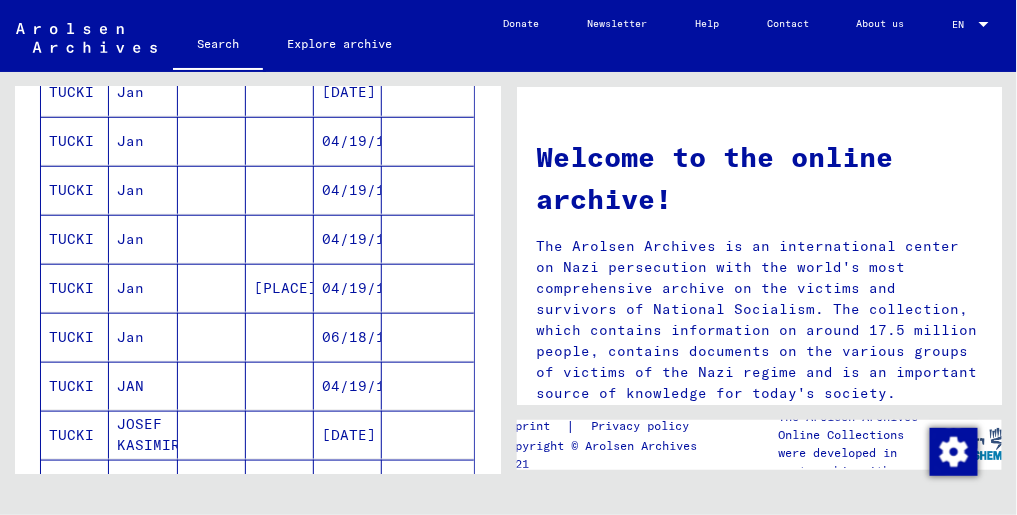 scroll, scrollTop: 395, scrollLeft: 0, axis: vertical 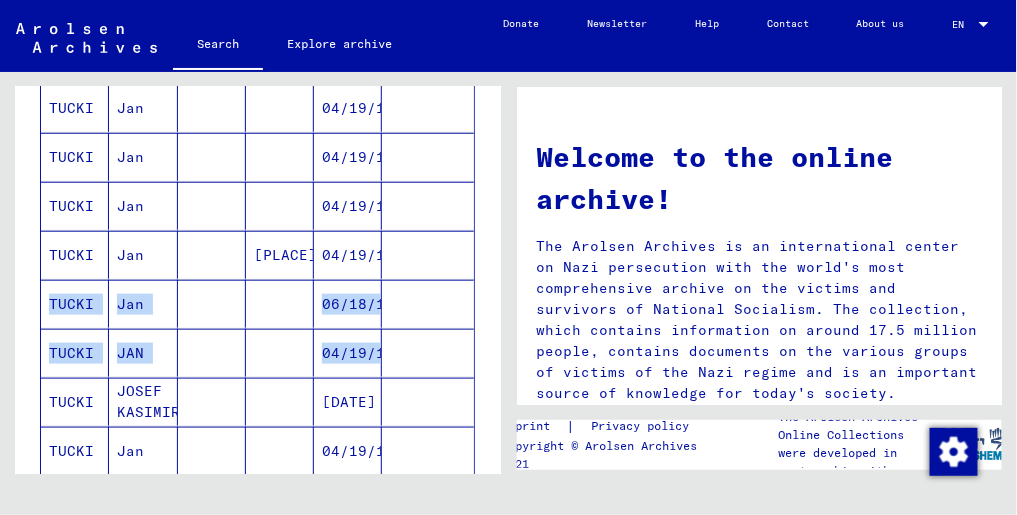 drag, startPoint x: 507, startPoint y: 243, endPoint x: 478, endPoint y: 330, distance: 91.706055 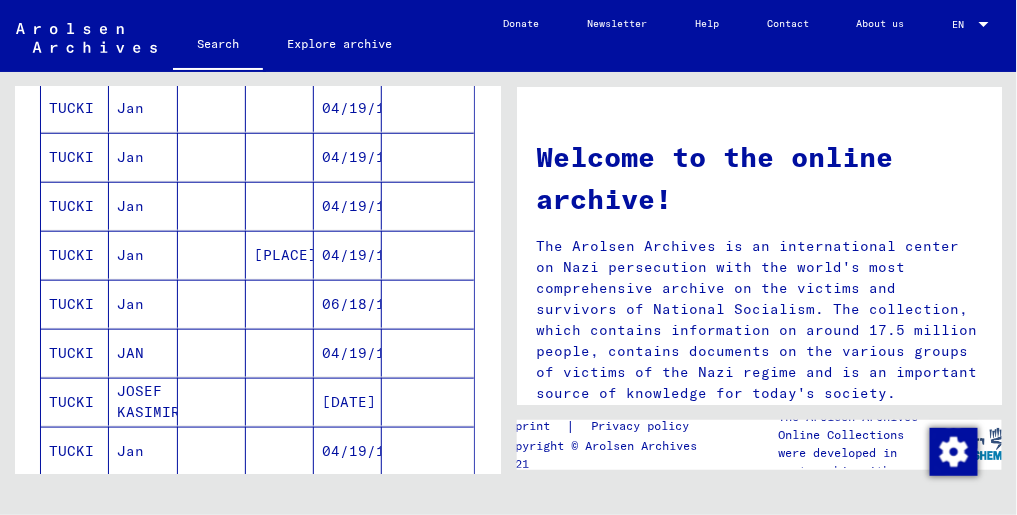 drag, startPoint x: 478, startPoint y: 330, endPoint x: 371, endPoint y: 151, distance: 208.54256 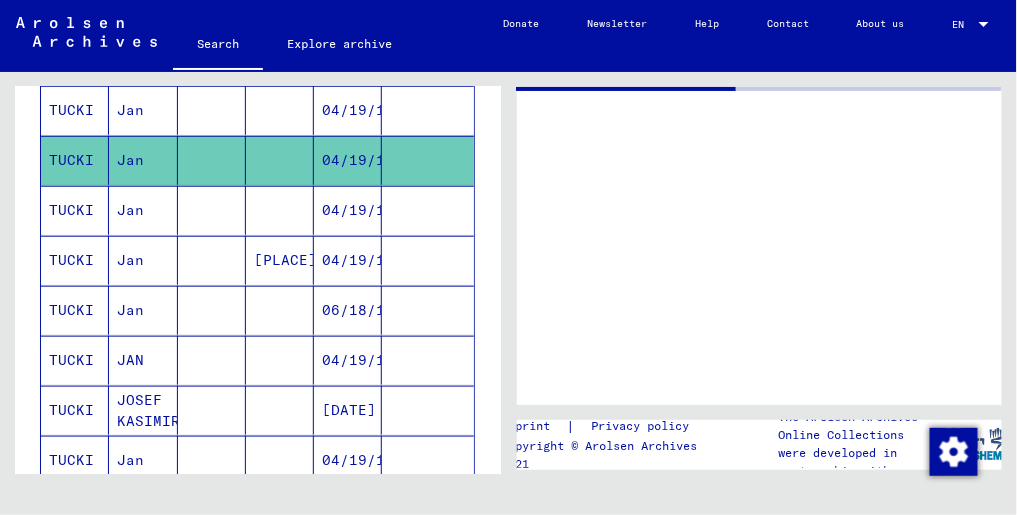 scroll, scrollTop: 397, scrollLeft: 0, axis: vertical 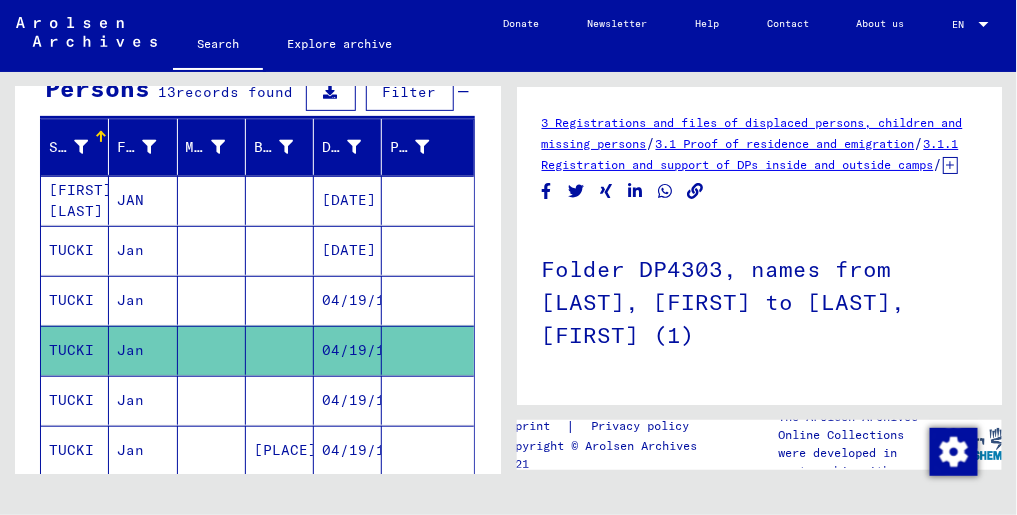 click on "JAN" at bounding box center (143, 250) 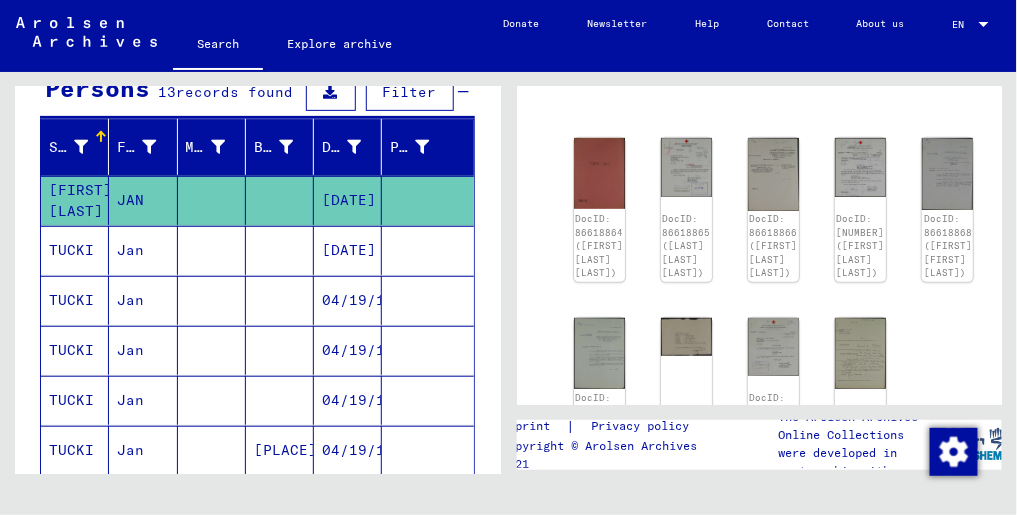 scroll, scrollTop: 224, scrollLeft: 0, axis: vertical 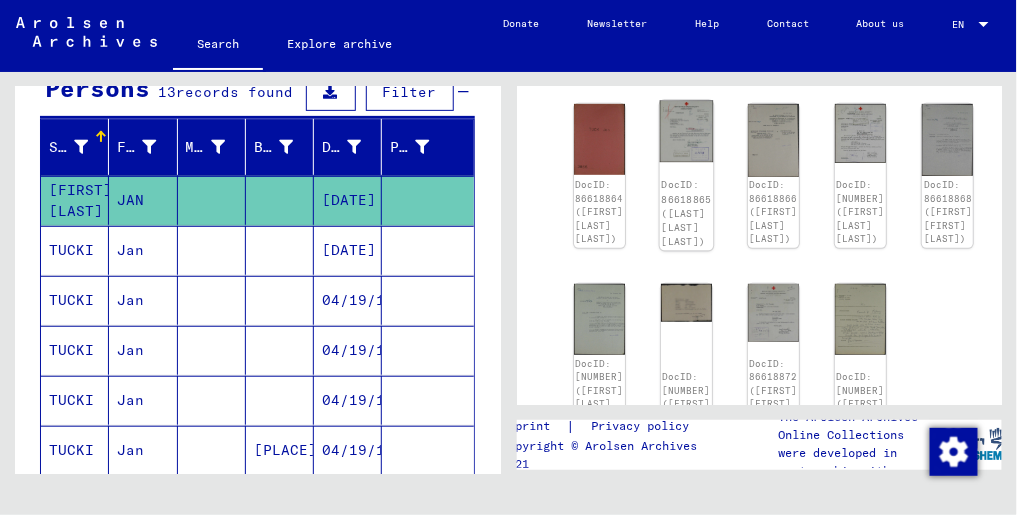 click 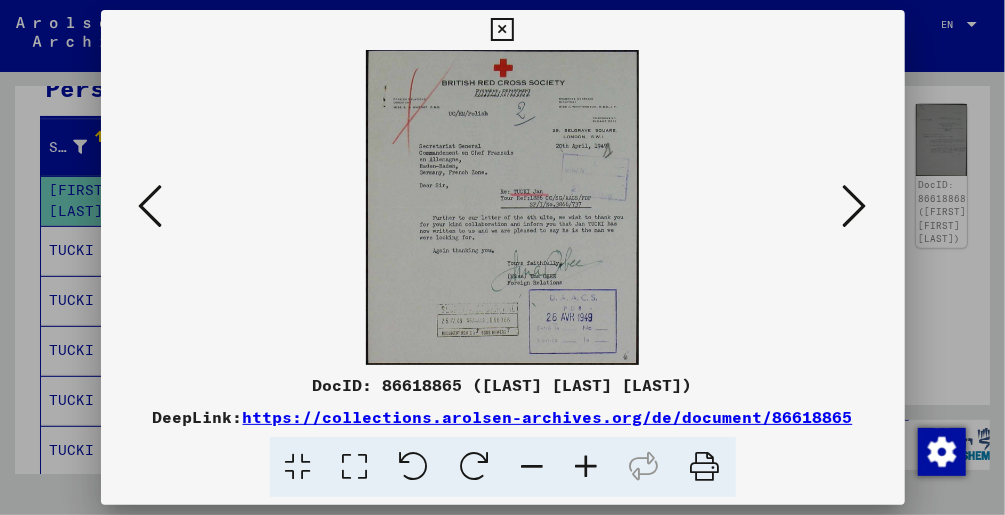 click at bounding box center (151, 206) 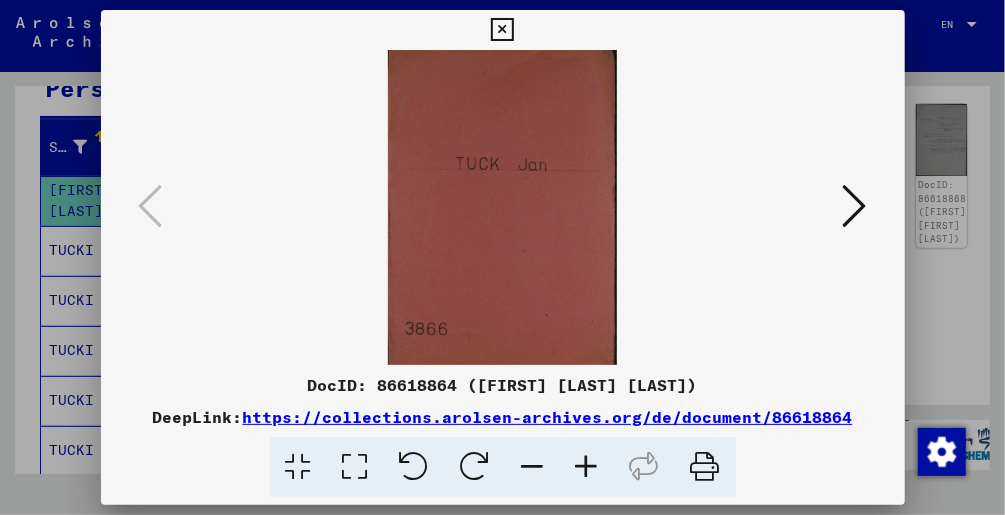 click at bounding box center (855, 207) 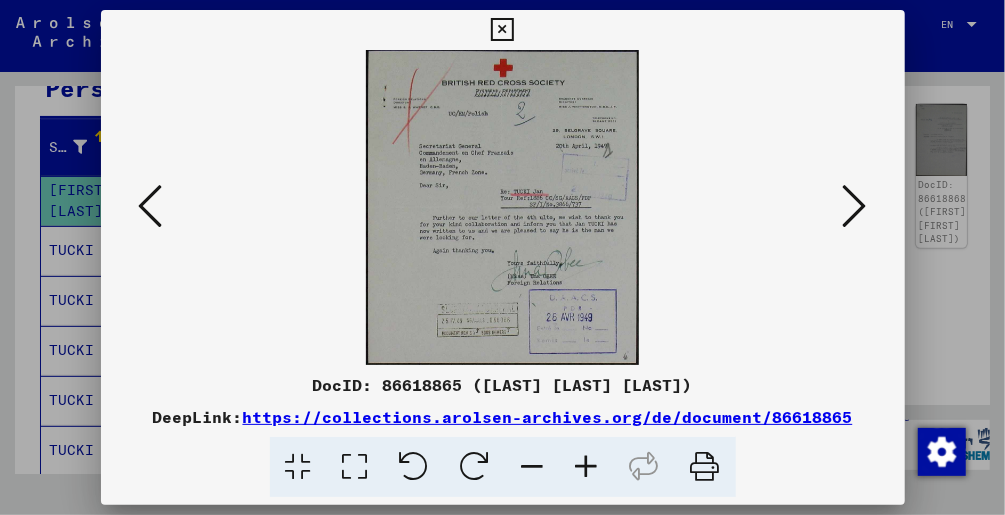 click at bounding box center [855, 206] 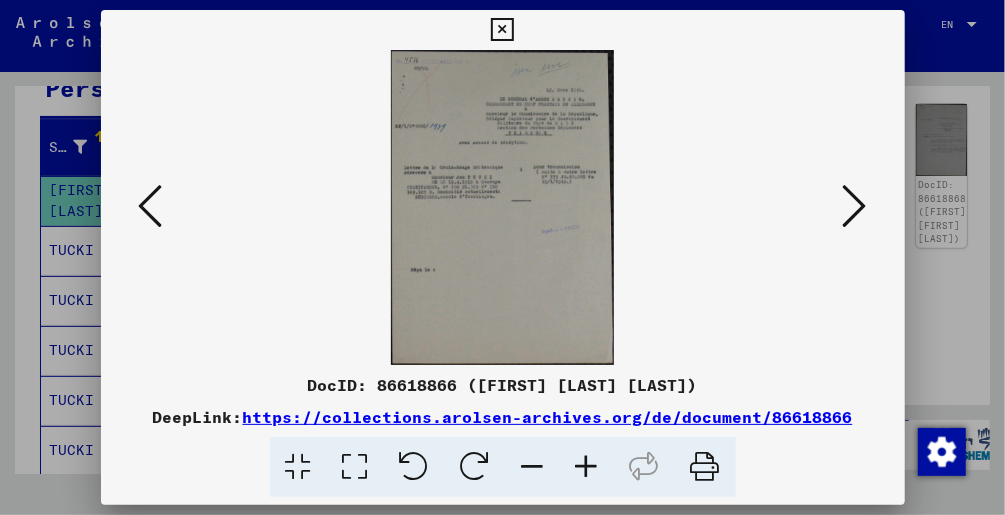 click at bounding box center [855, 206] 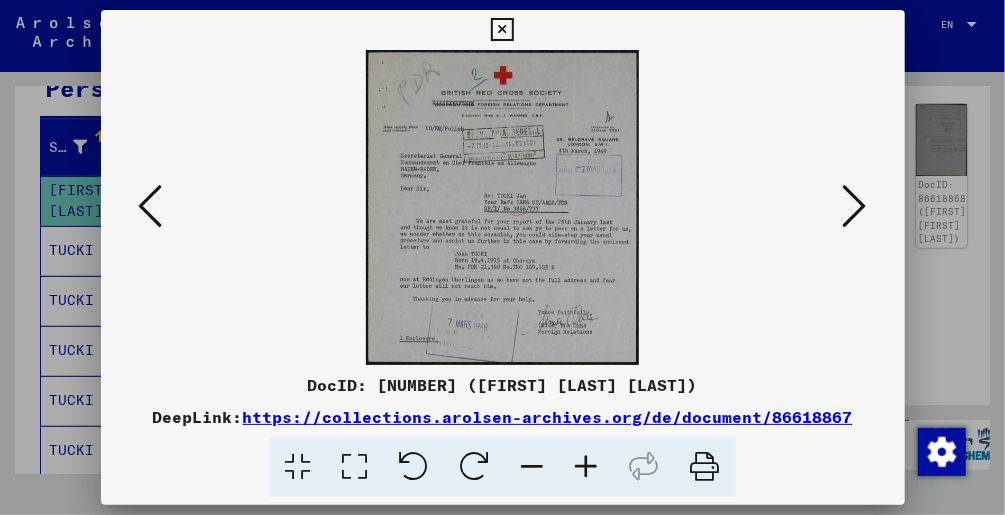 click at bounding box center (855, 206) 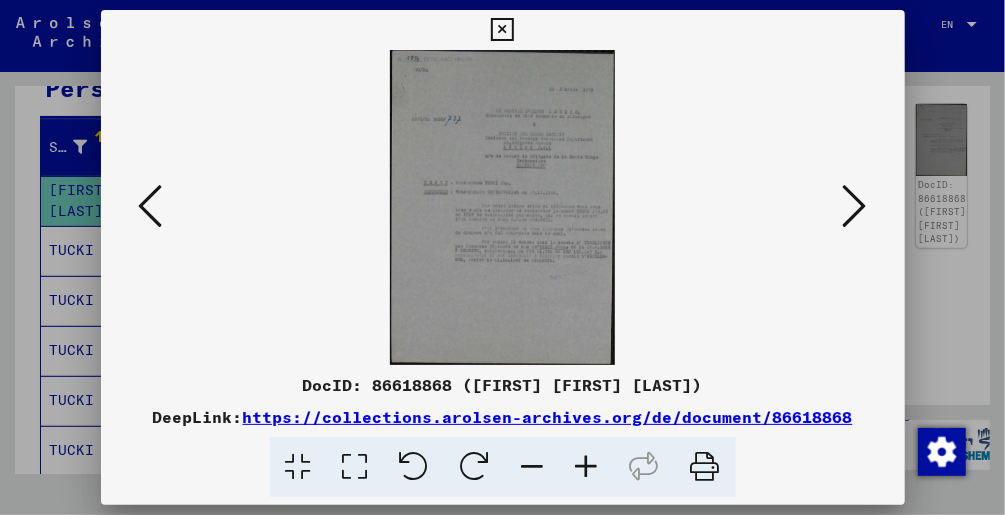 click at bounding box center (855, 206) 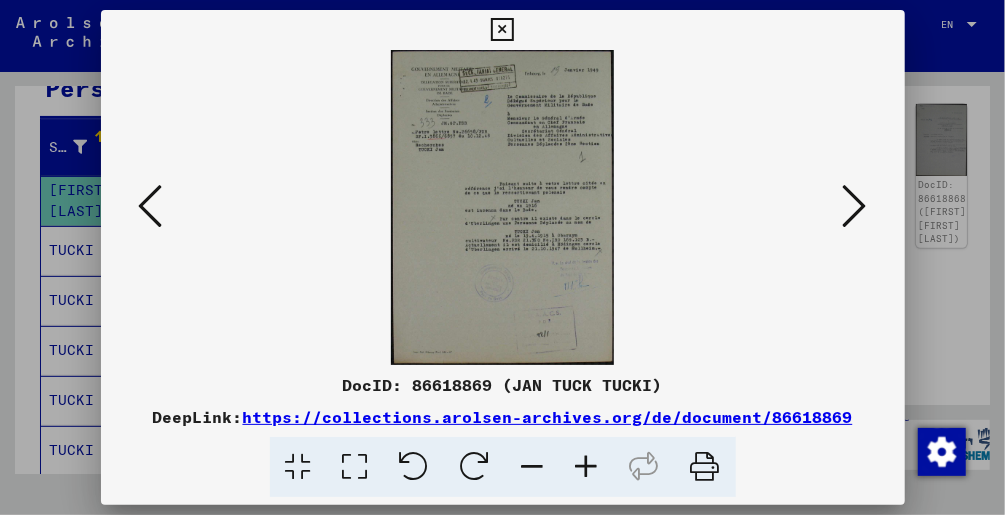 click at bounding box center [855, 206] 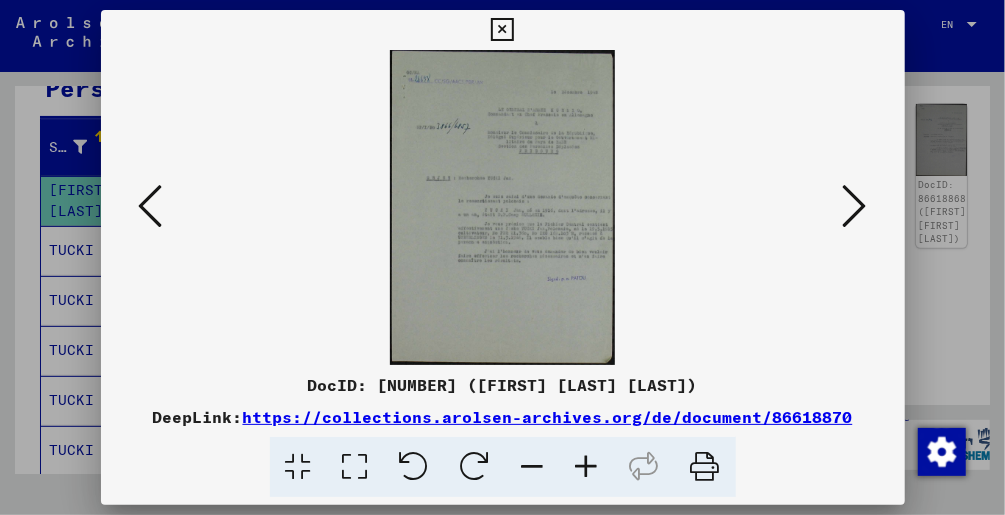 click at bounding box center [855, 206] 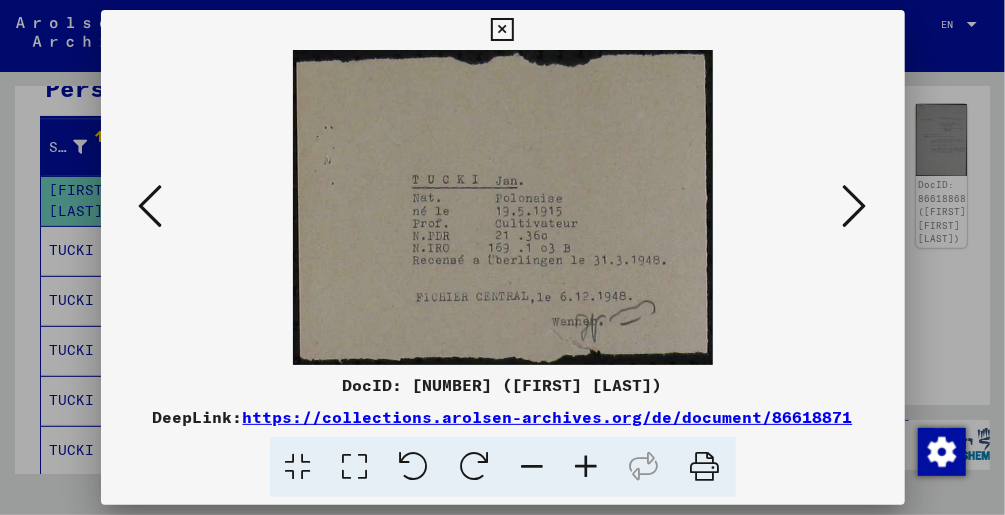 click at bounding box center [502, 30] 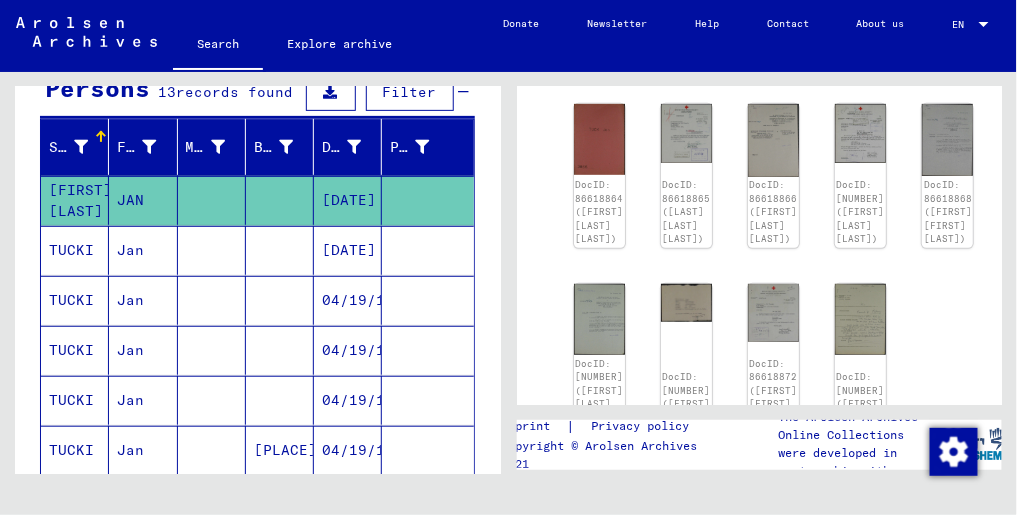 click on "Jan" at bounding box center (143, 300) 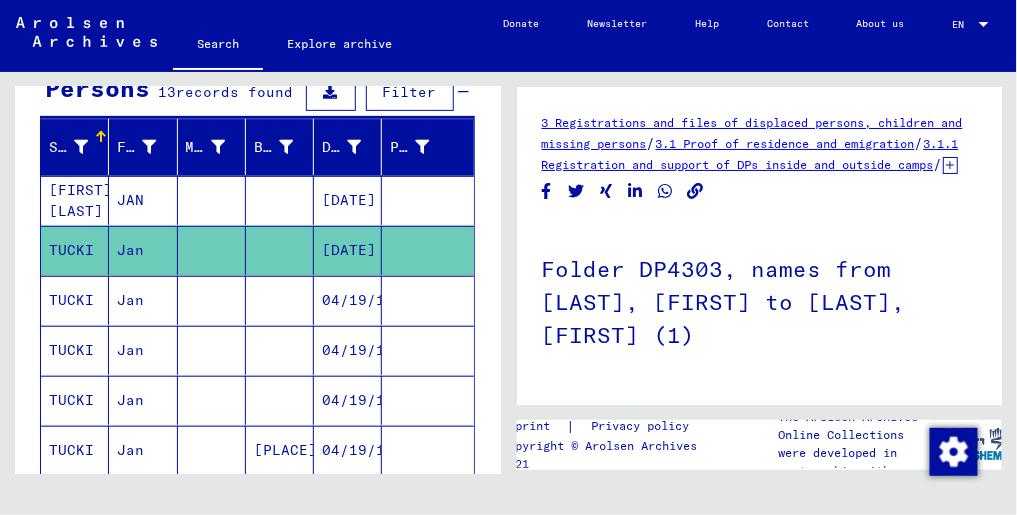 scroll, scrollTop: 0, scrollLeft: 0, axis: both 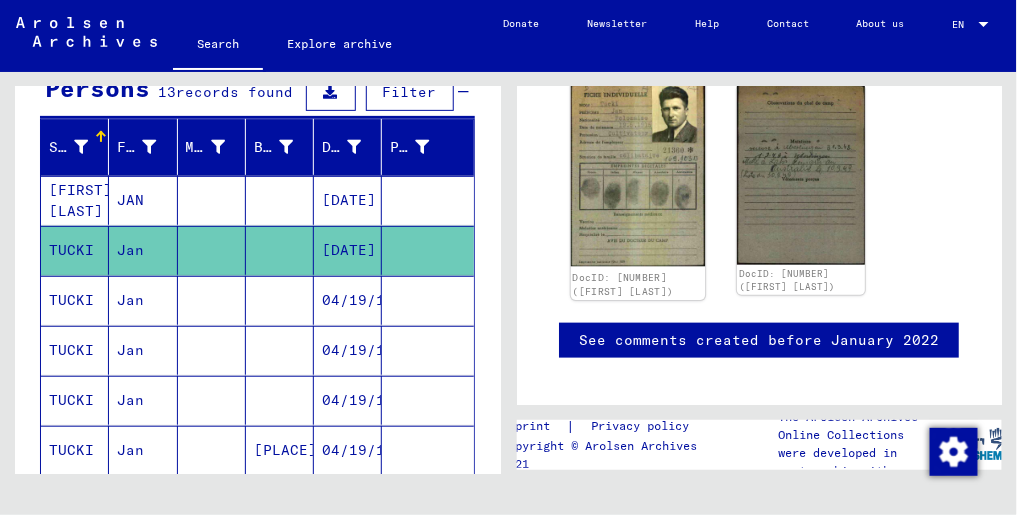 click 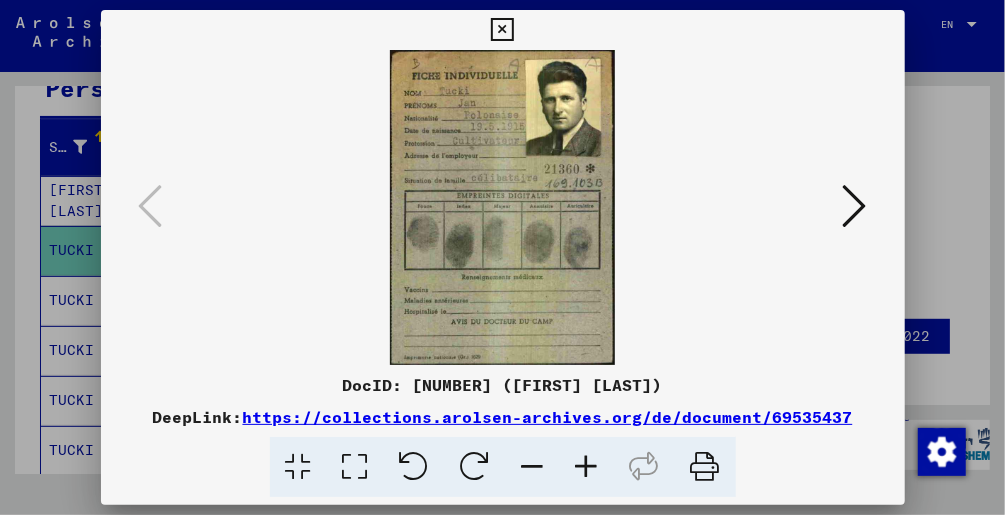 click at bounding box center (502, 30) 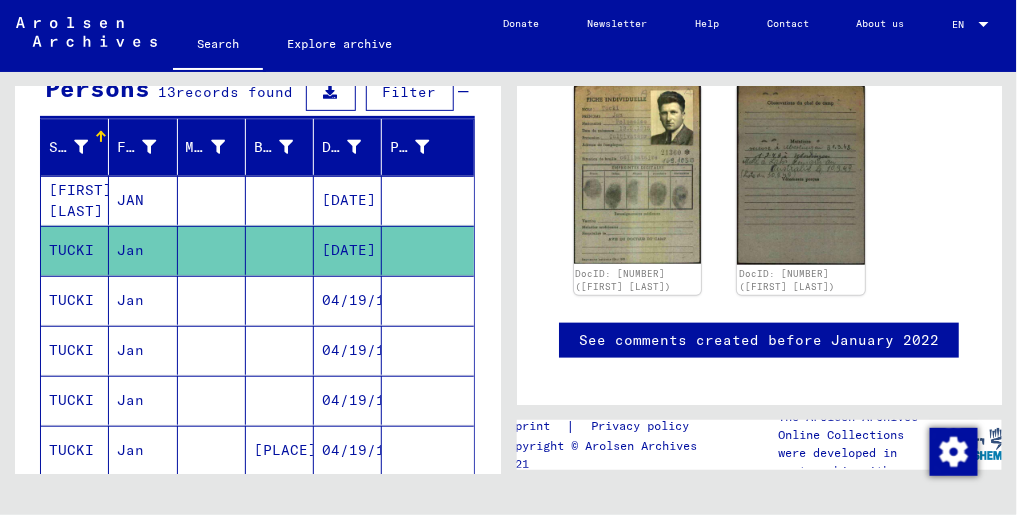 click on "Jan" at bounding box center (143, 350) 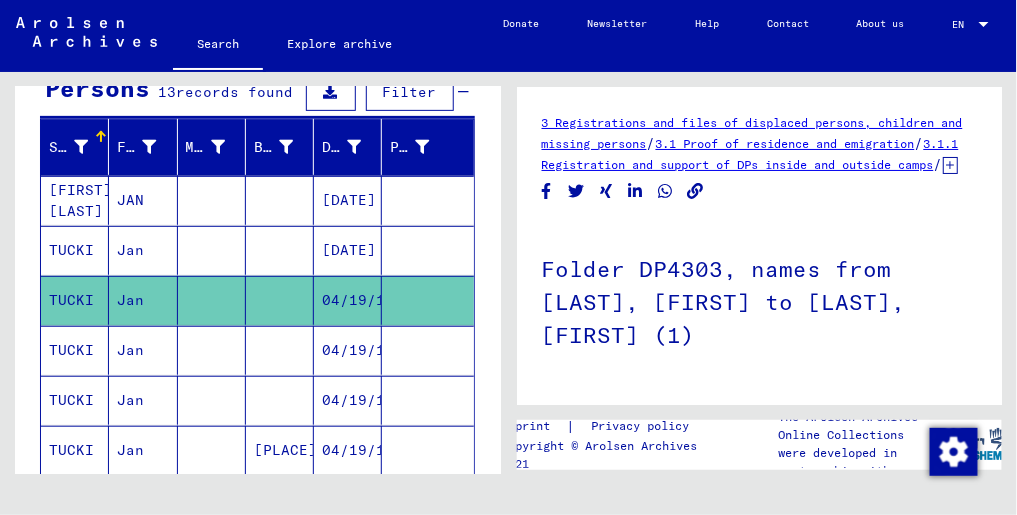 scroll, scrollTop: 0, scrollLeft: 0, axis: both 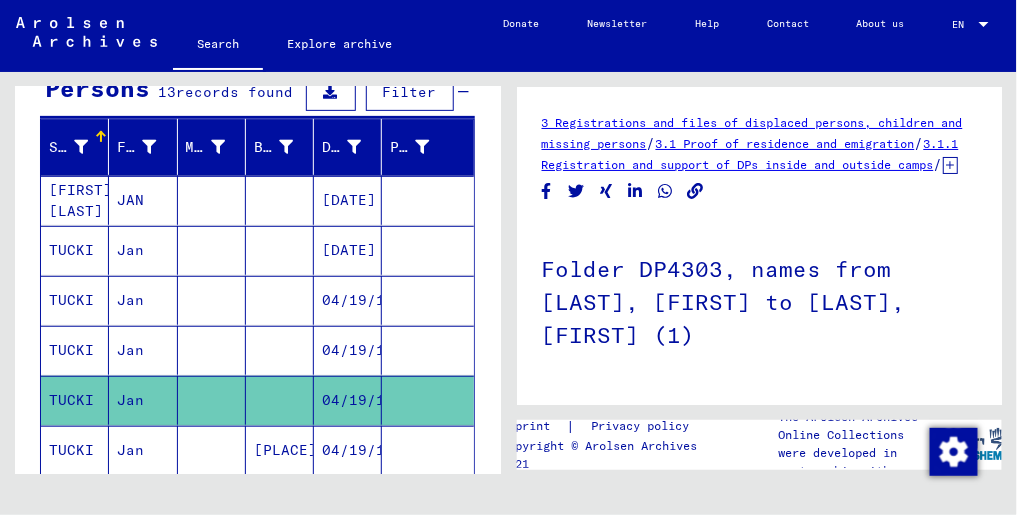 click on "Jan" at bounding box center [143, 500] 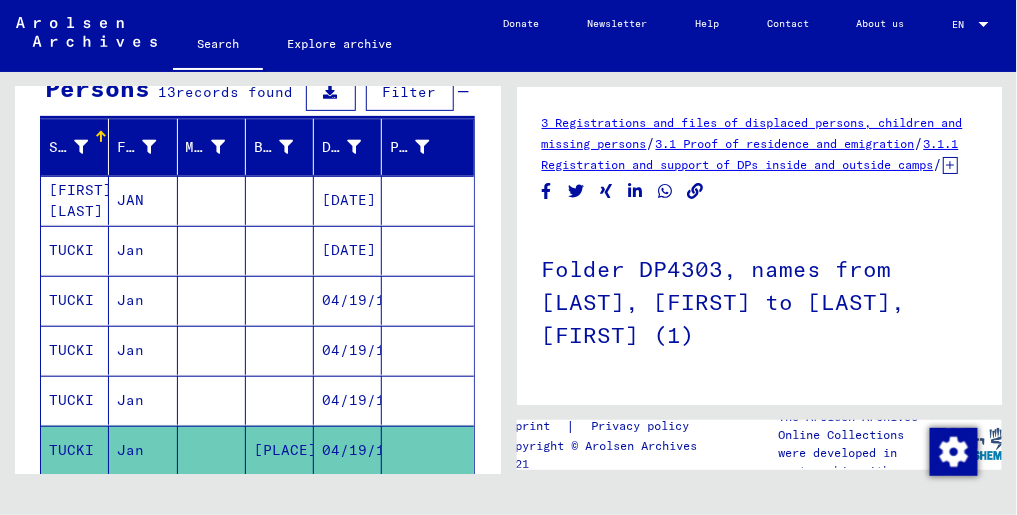 scroll, scrollTop: 0, scrollLeft: 0, axis: both 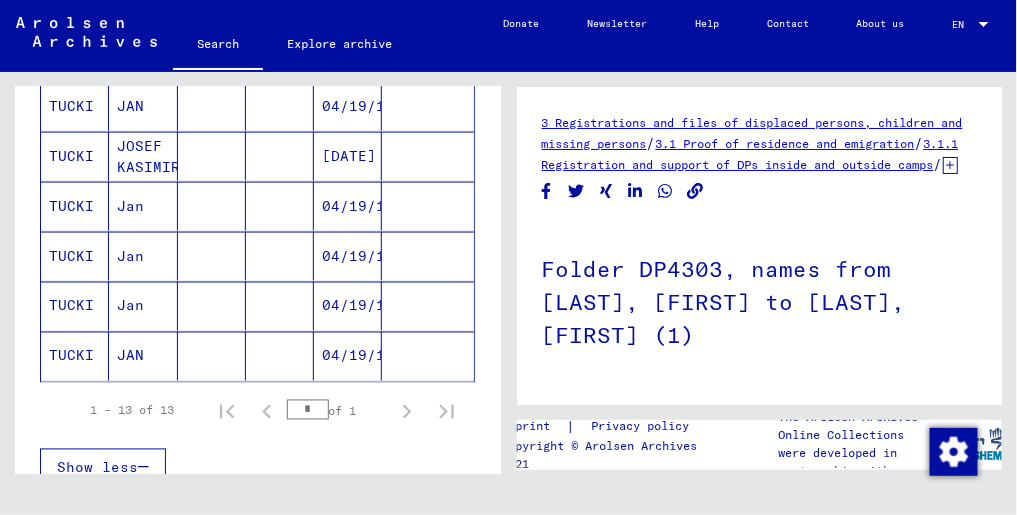 click on "TUCKI" at bounding box center [75, 256] 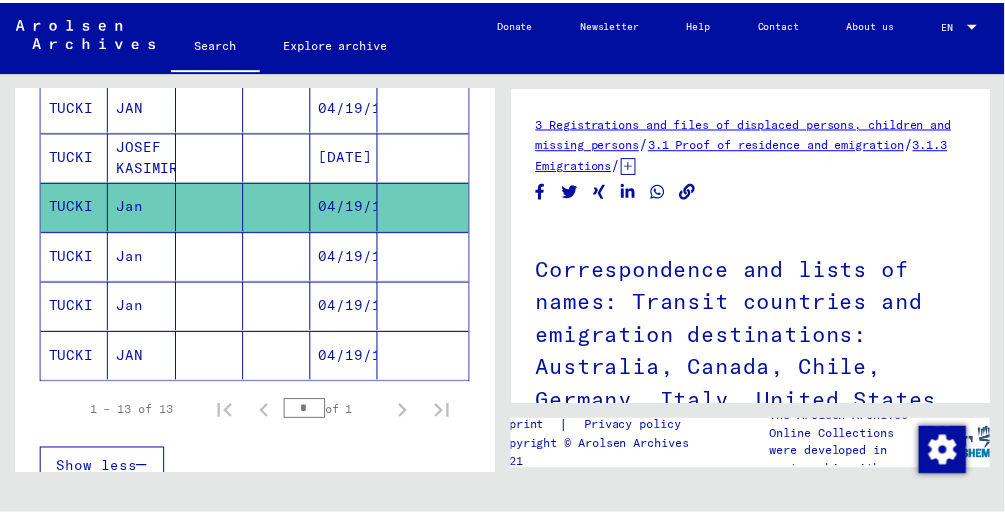scroll, scrollTop: 0, scrollLeft: 0, axis: both 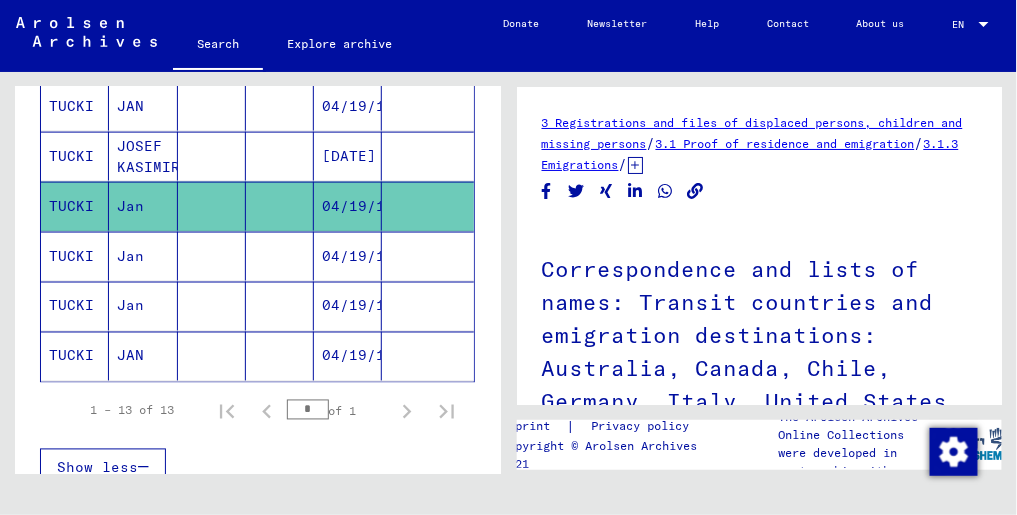 click on "TUCKI" 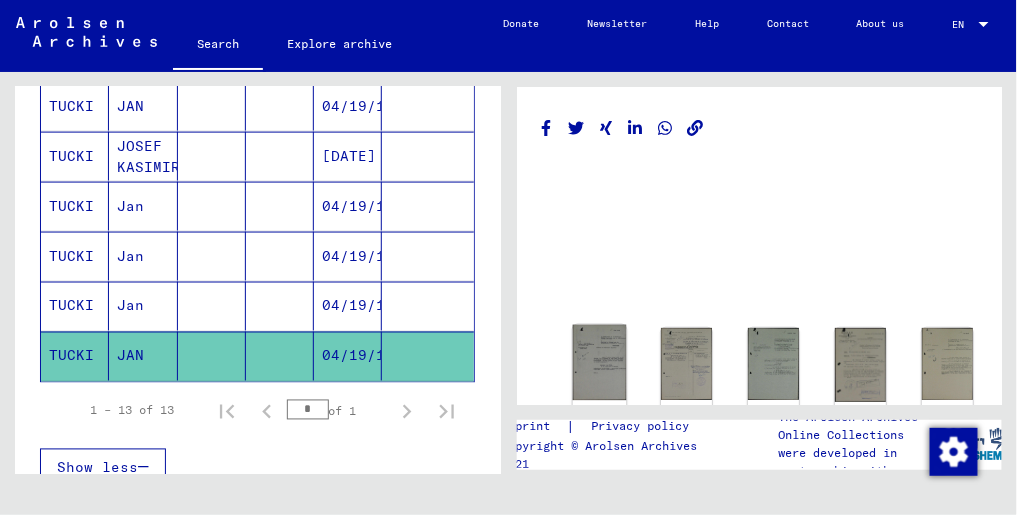 click 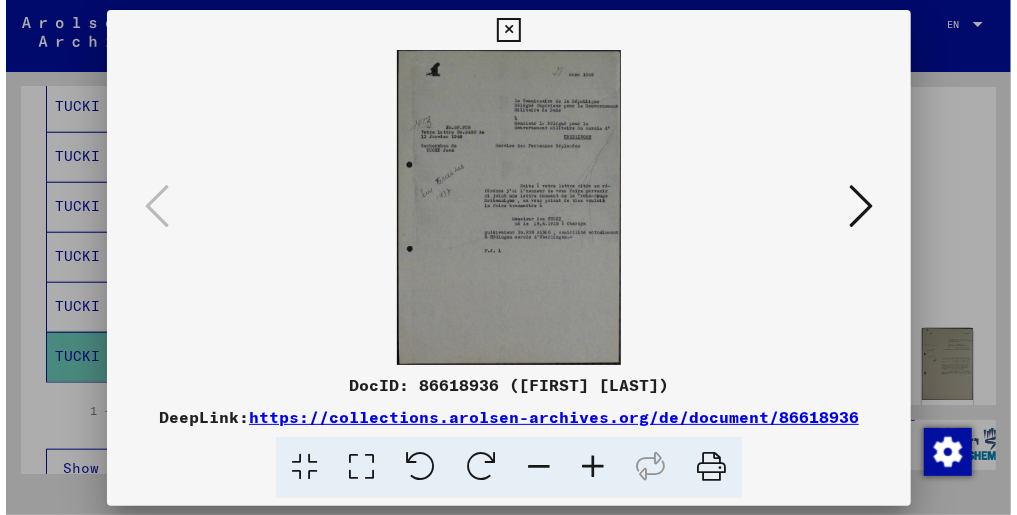 scroll, scrollTop: 657, scrollLeft: 0, axis: vertical 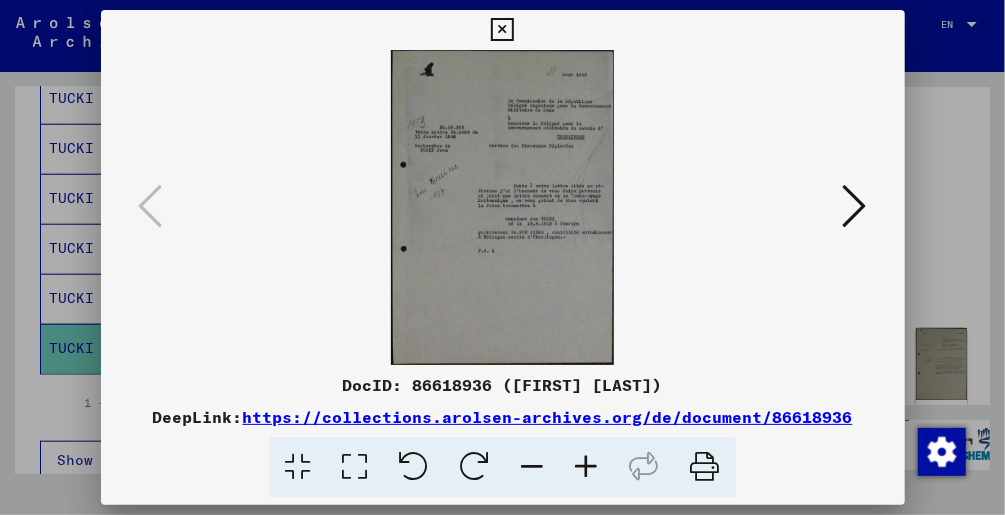 click at bounding box center [855, 206] 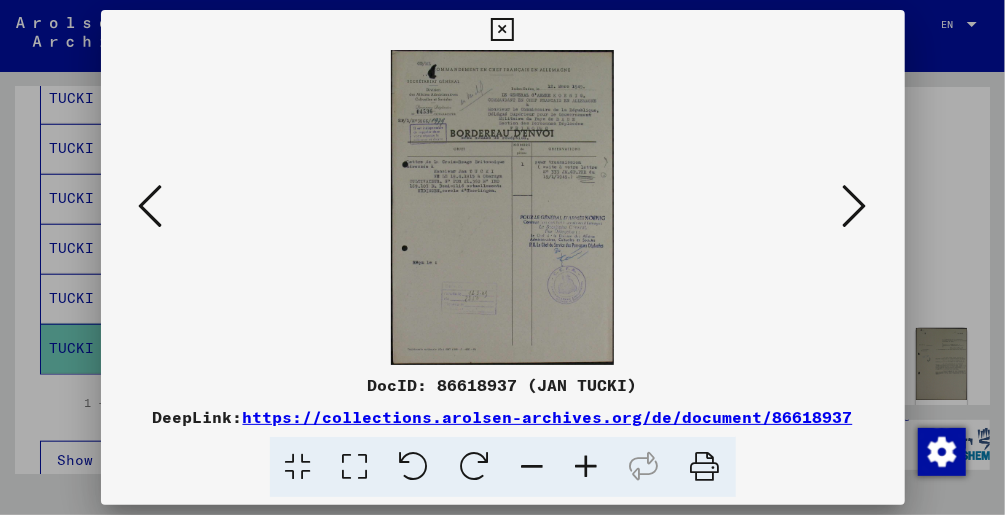 click at bounding box center [855, 206] 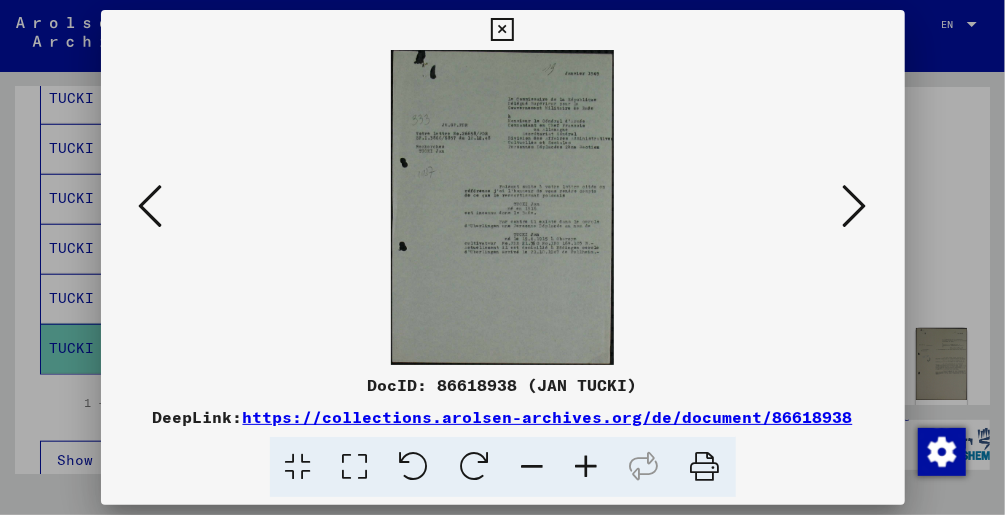 click at bounding box center (855, 206) 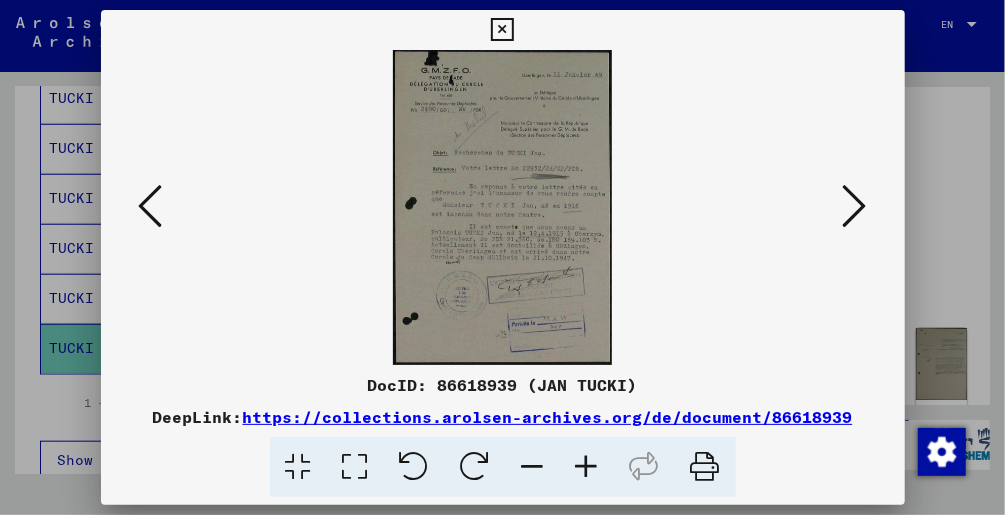 click at bounding box center (855, 206) 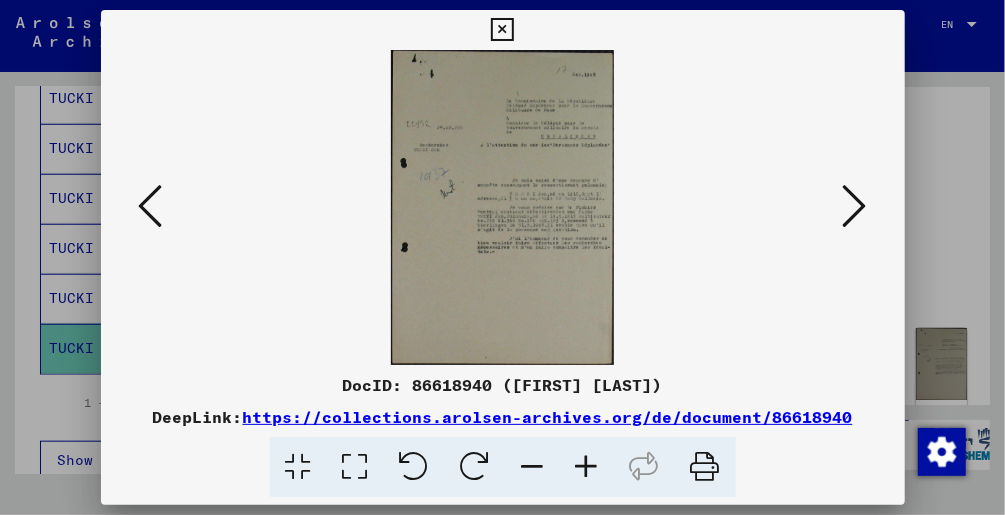 click at bounding box center (855, 206) 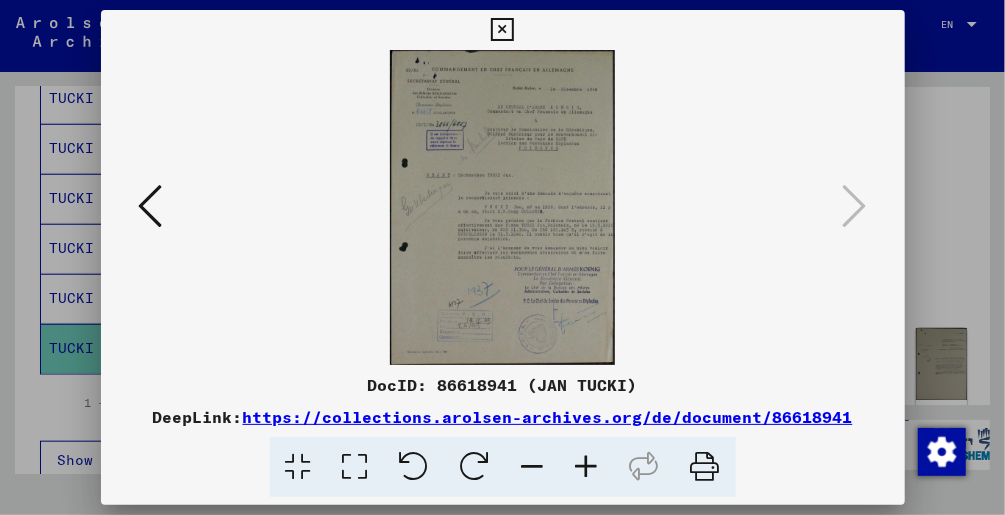 click at bounding box center [502, 30] 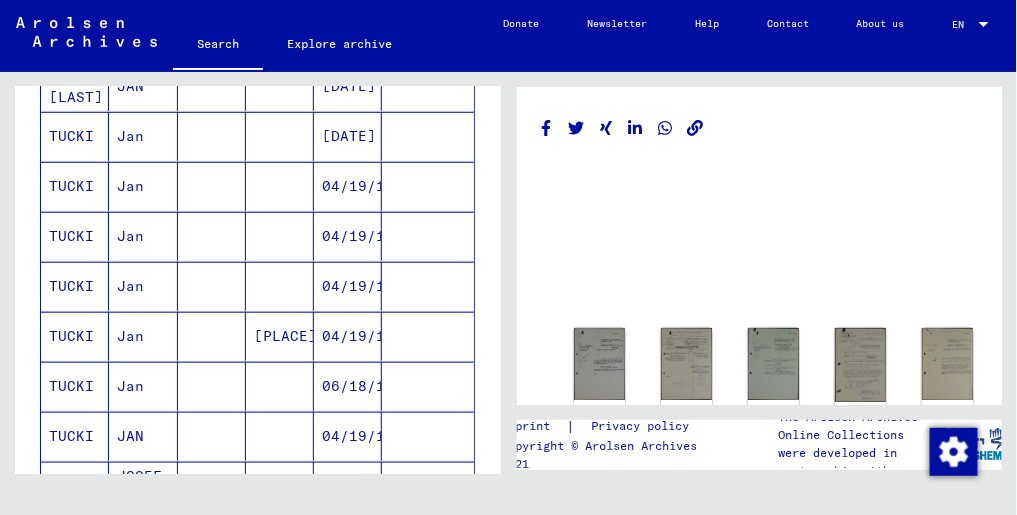 scroll, scrollTop: 0, scrollLeft: 0, axis: both 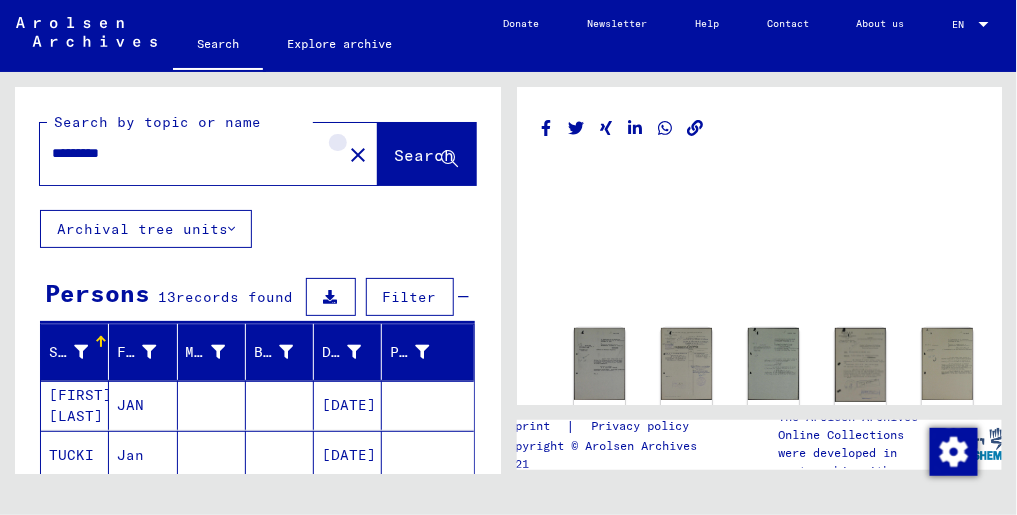 click on "close" 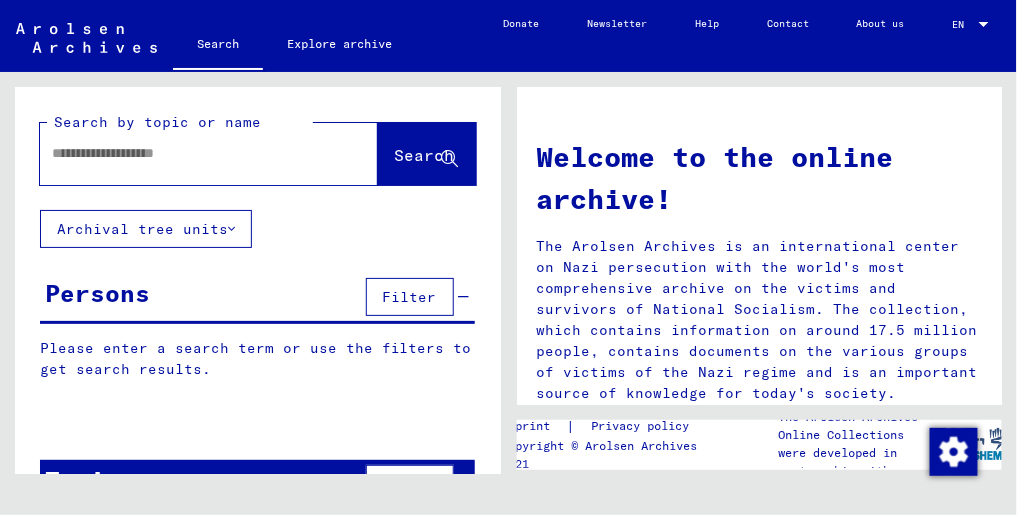 click at bounding box center (185, 153) 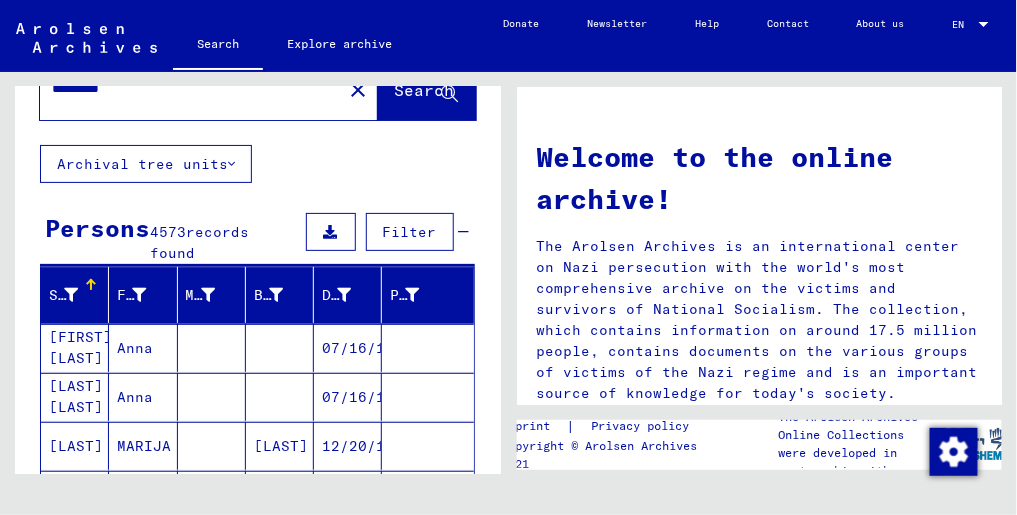 scroll, scrollTop: 0, scrollLeft: 0, axis: both 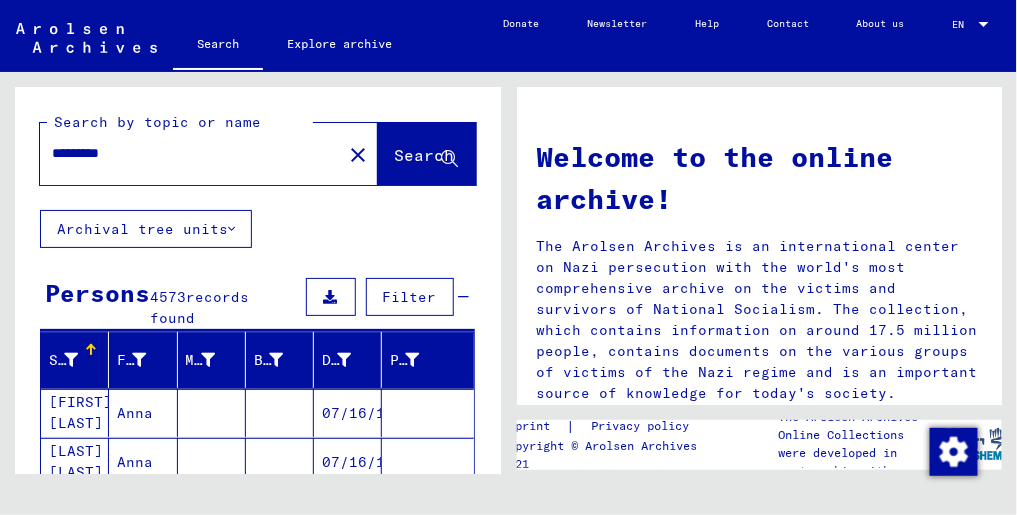 click on "Welcome to the online archive!
The Arolsen Archives is an international center on Nazi persecution with the world's most comprehensive archive on the victims and survivors of National Socialism. The collection, which contains information on around 17.5 million people, contains documents on the various groups of victims of the Nazi regime and is an important source of knowledge for today's society.
A large proportion of the approximately 30 million documents are now available in the online archive of the Arolsen Archives. The number of searchable names and keywords is growing continuously.
In 2020, our online archive was awarded the European Heritage Award / Europa Nostra Award 2020: Europe's most important award for the preservation of cultural heritage.
Watch Video" at bounding box center [760, 890] 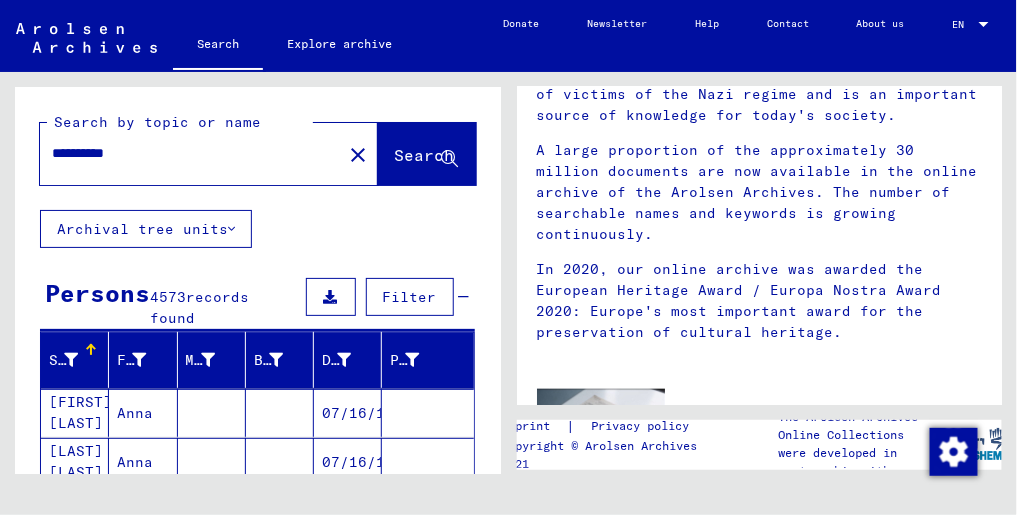 click on "*********" at bounding box center (185, 153) 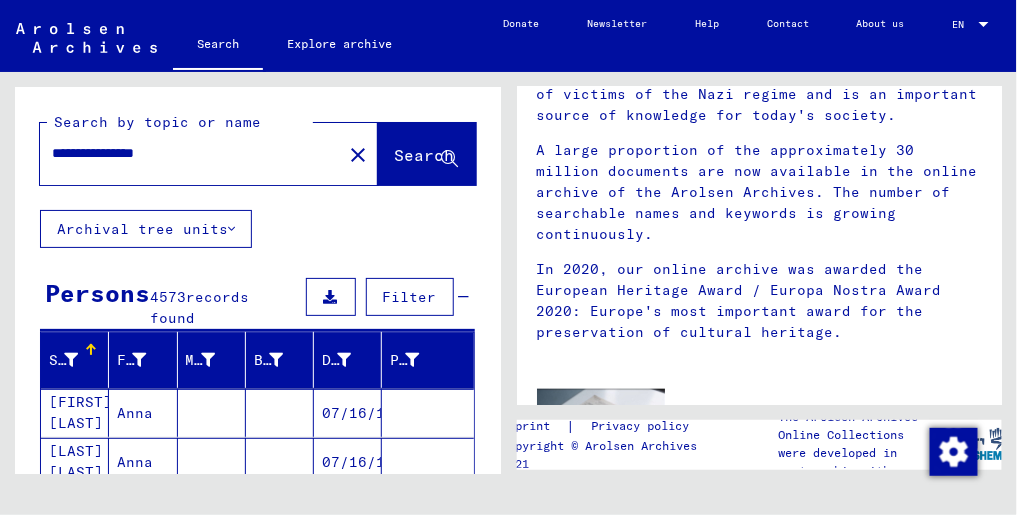type on "**********" 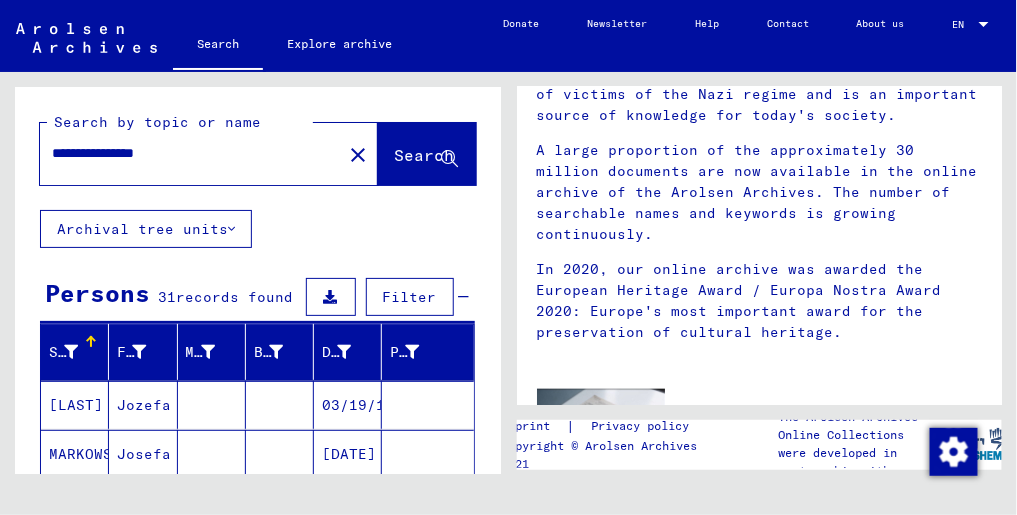 click on "03/19/1925" at bounding box center (348, 454) 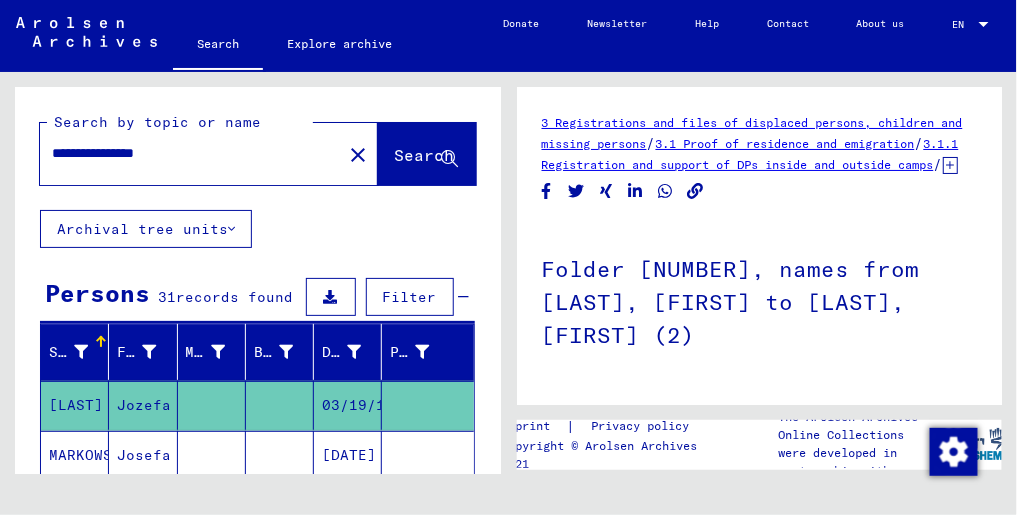 scroll, scrollTop: 0, scrollLeft: 0, axis: both 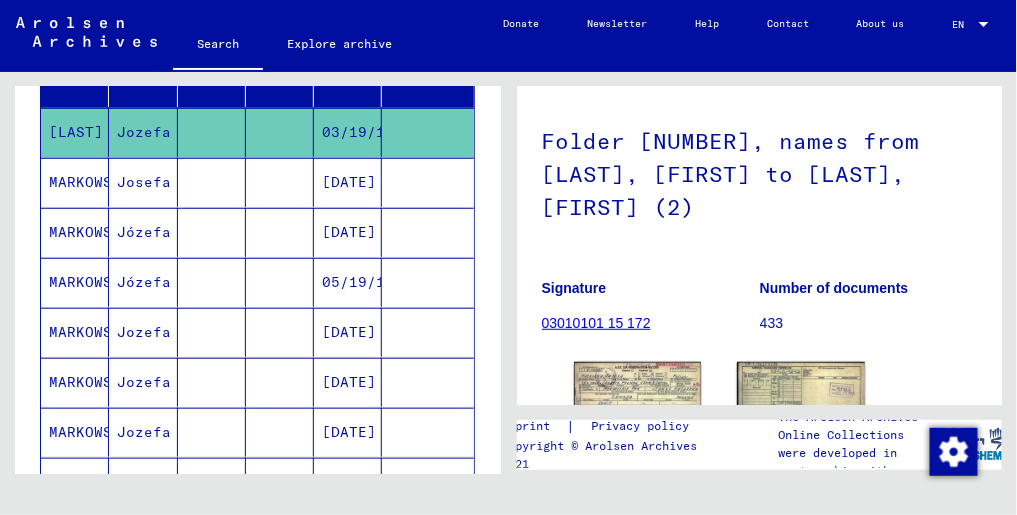 click on "Josefa" at bounding box center (143, 232) 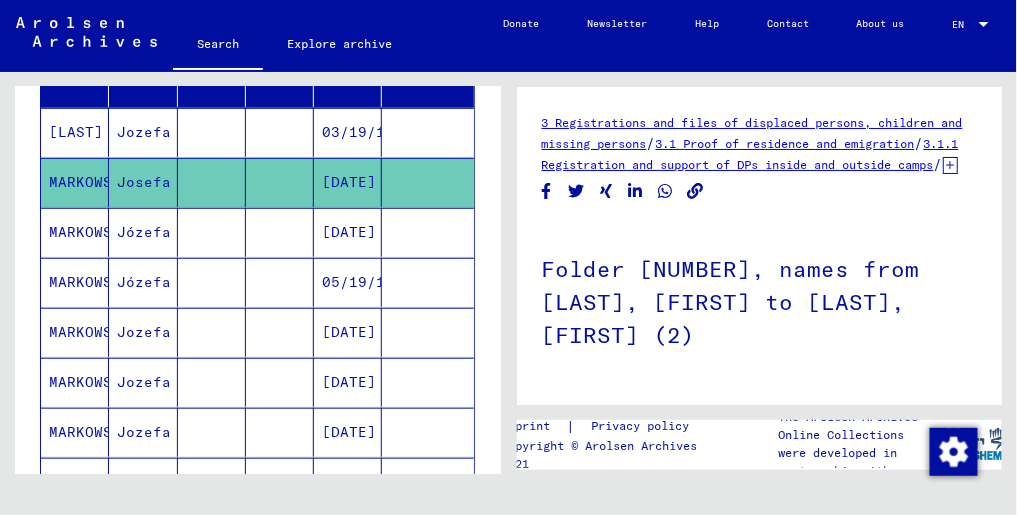 scroll, scrollTop: 0, scrollLeft: 0, axis: both 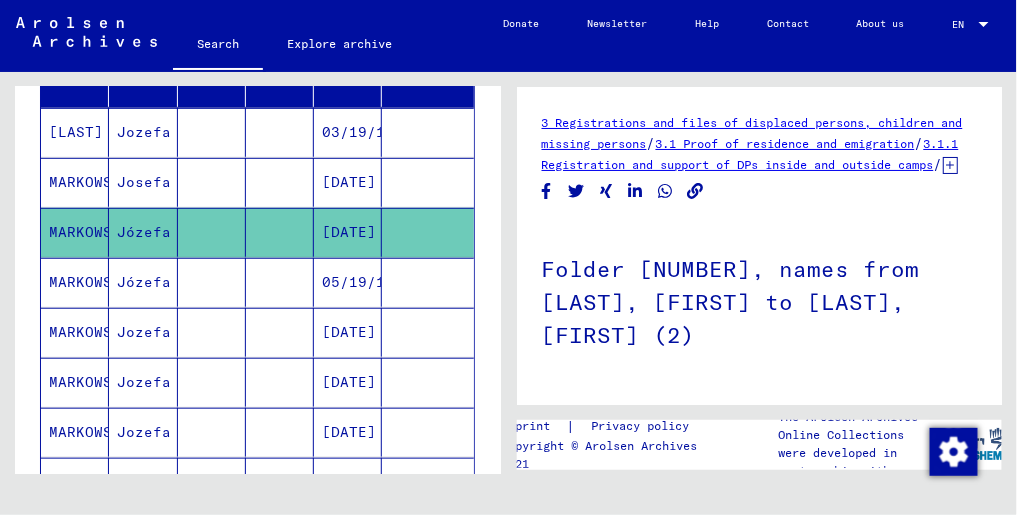 click on "Józefa" at bounding box center (143, 332) 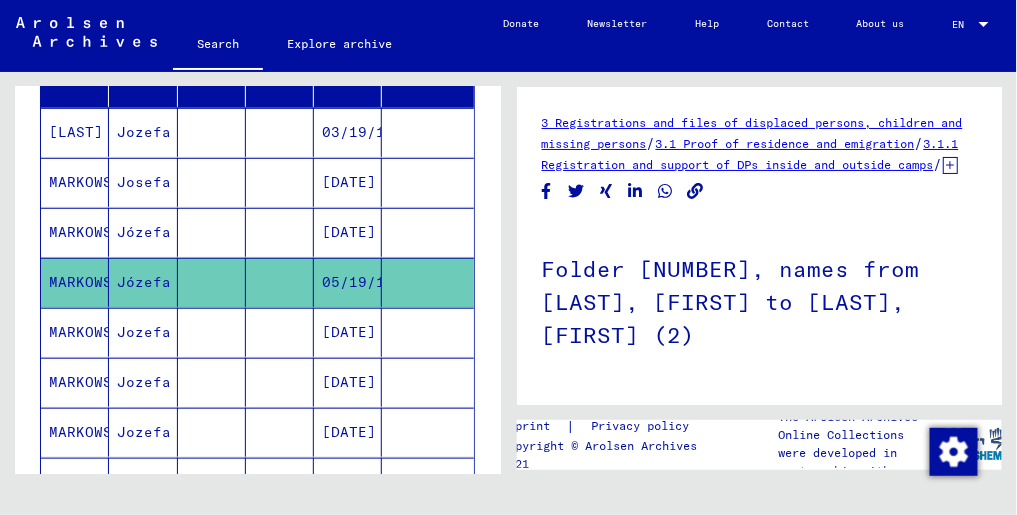 scroll, scrollTop: 0, scrollLeft: 0, axis: both 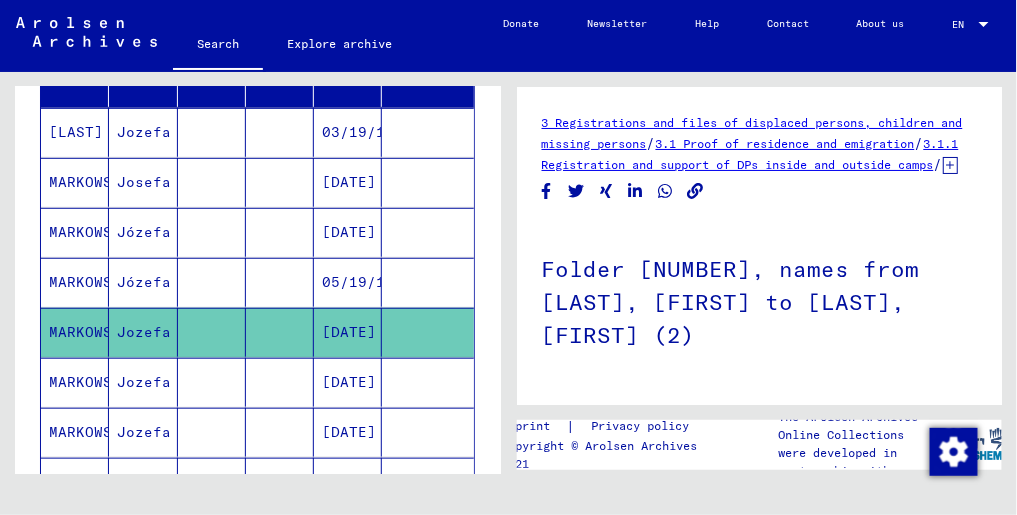 click on "Jozefa" at bounding box center (143, 432) 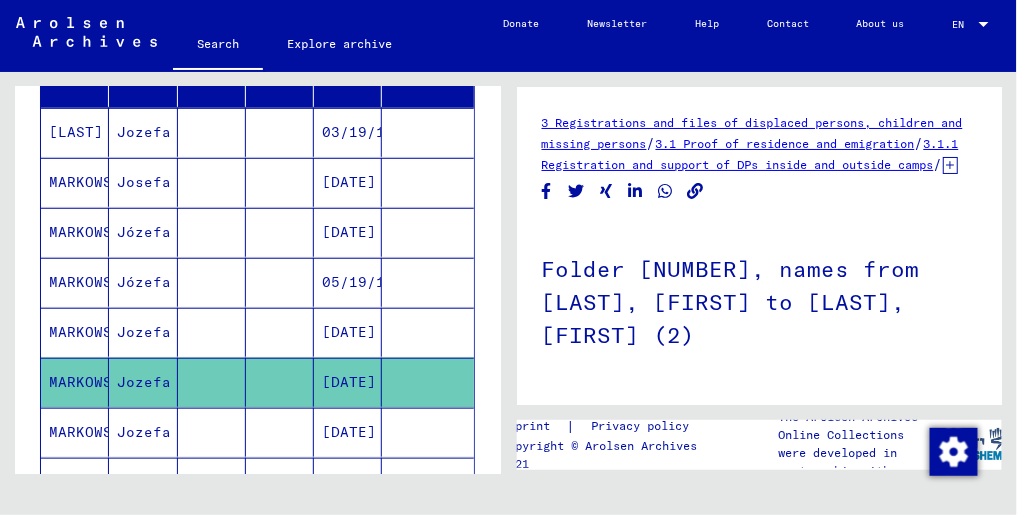 scroll, scrollTop: 0, scrollLeft: 0, axis: both 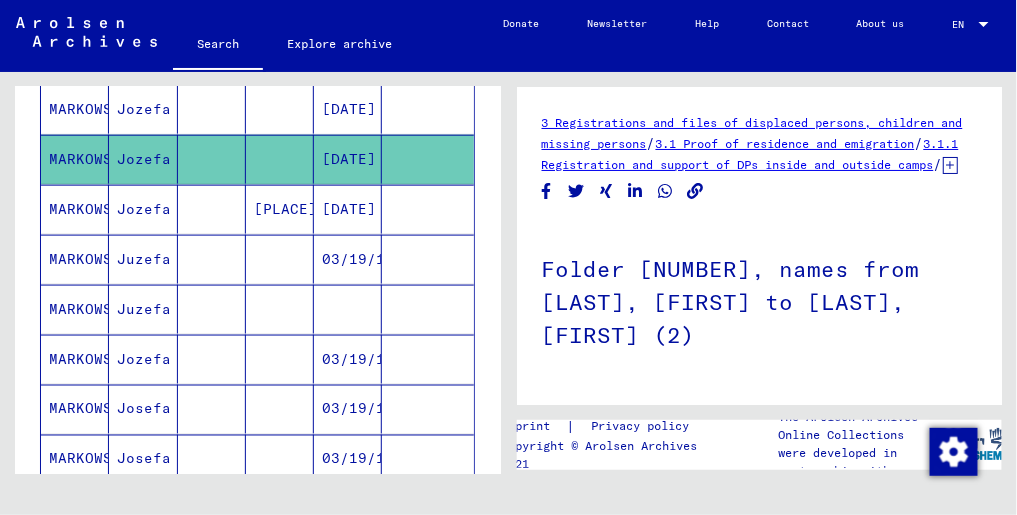 click on "Jozefa" at bounding box center [143, 259] 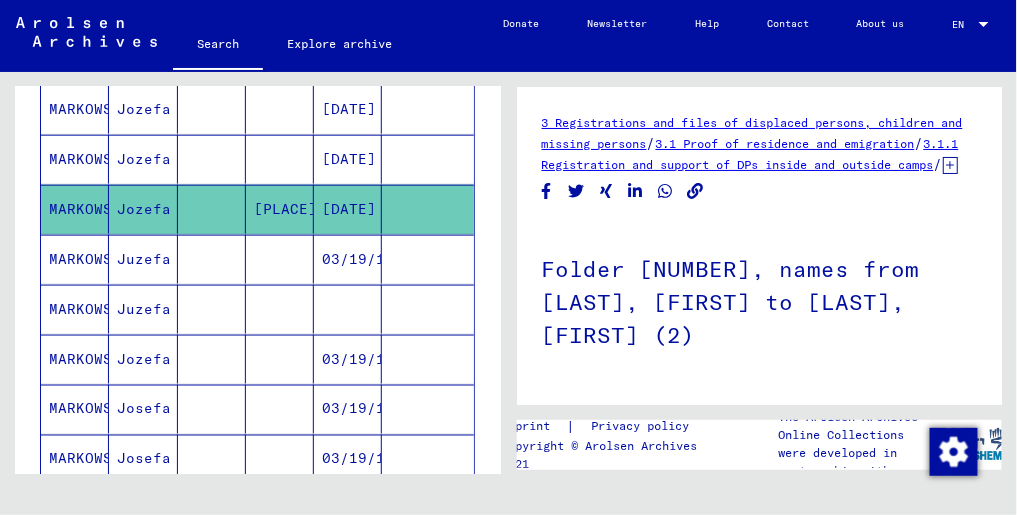 scroll, scrollTop: 0, scrollLeft: 0, axis: both 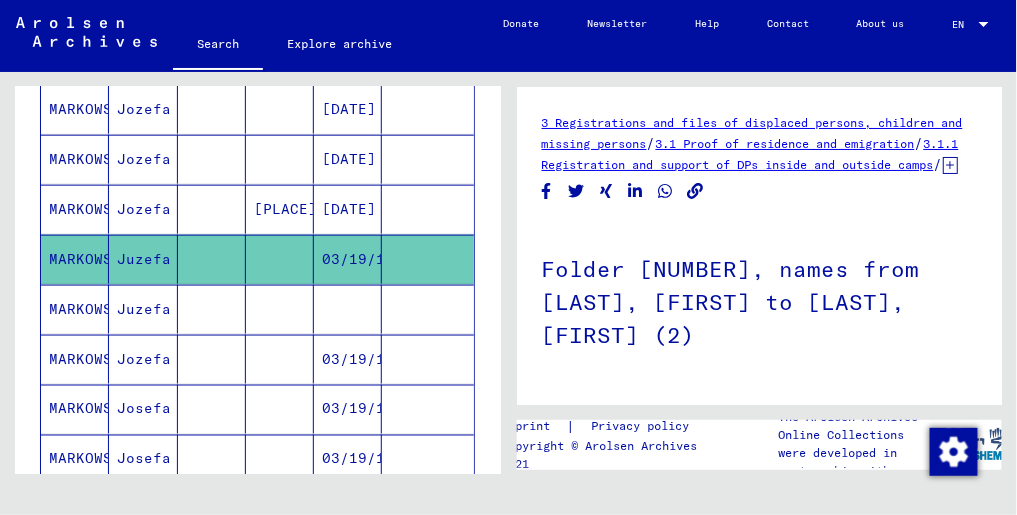 click on "Juzefa" at bounding box center [143, 359] 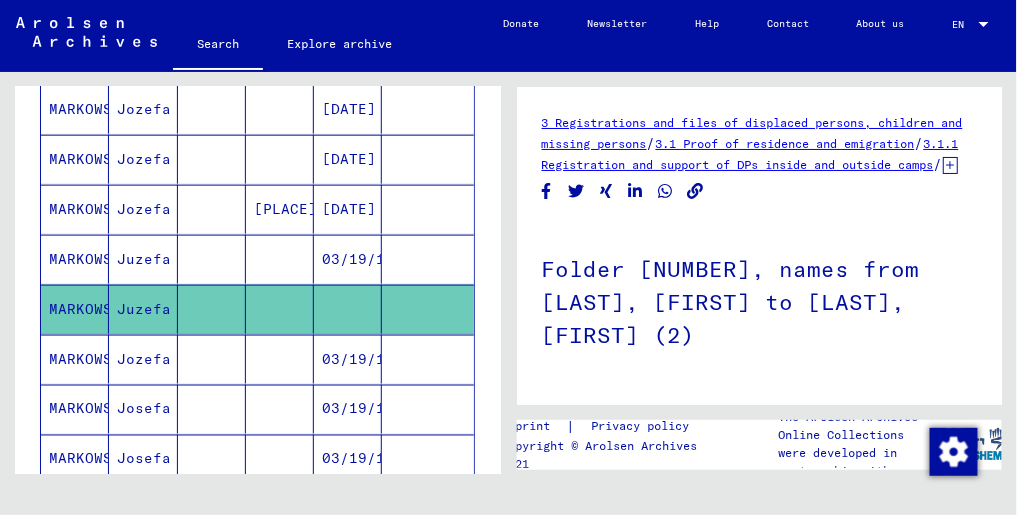 scroll, scrollTop: 0, scrollLeft: 0, axis: both 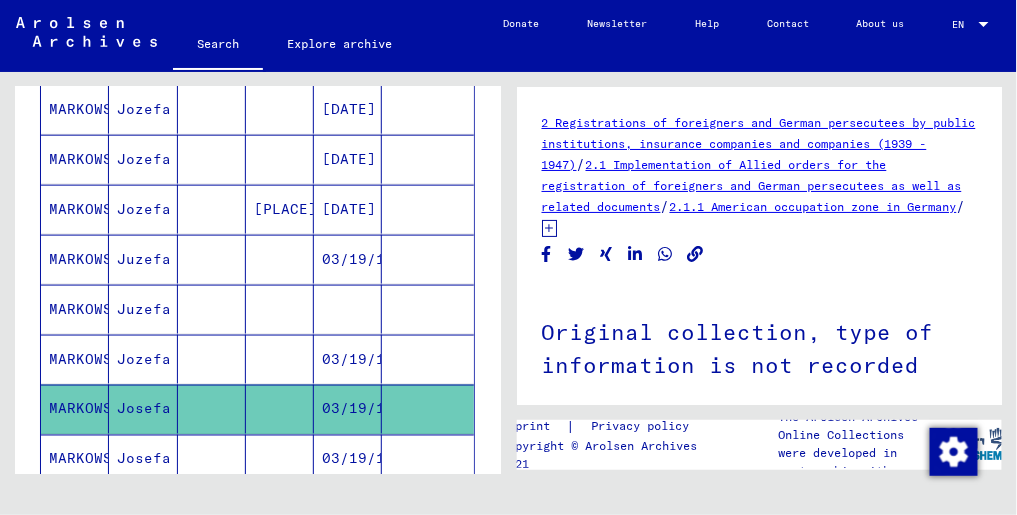 click on "Josefa" at bounding box center [143, 509] 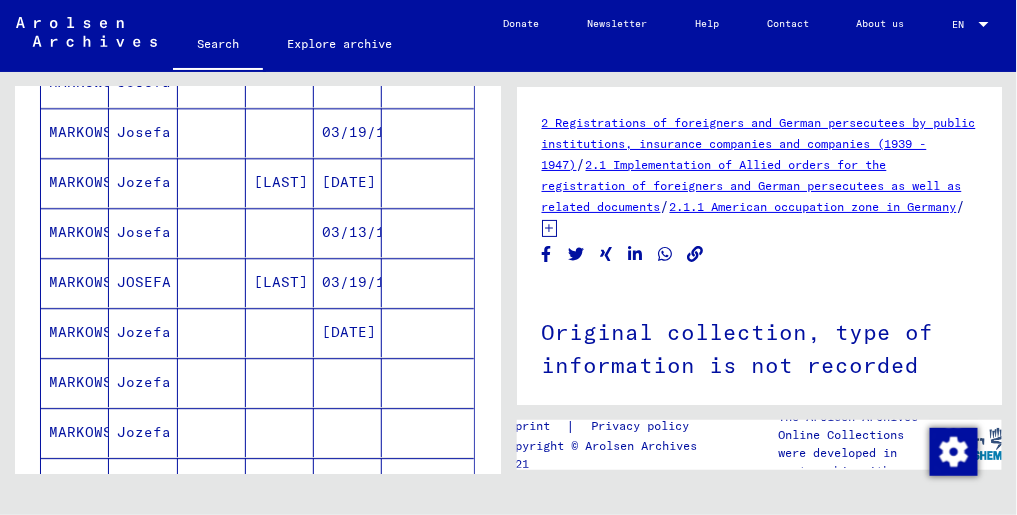 drag, startPoint x: 476, startPoint y: 312, endPoint x: 142, endPoint y: 262, distance: 337.72177 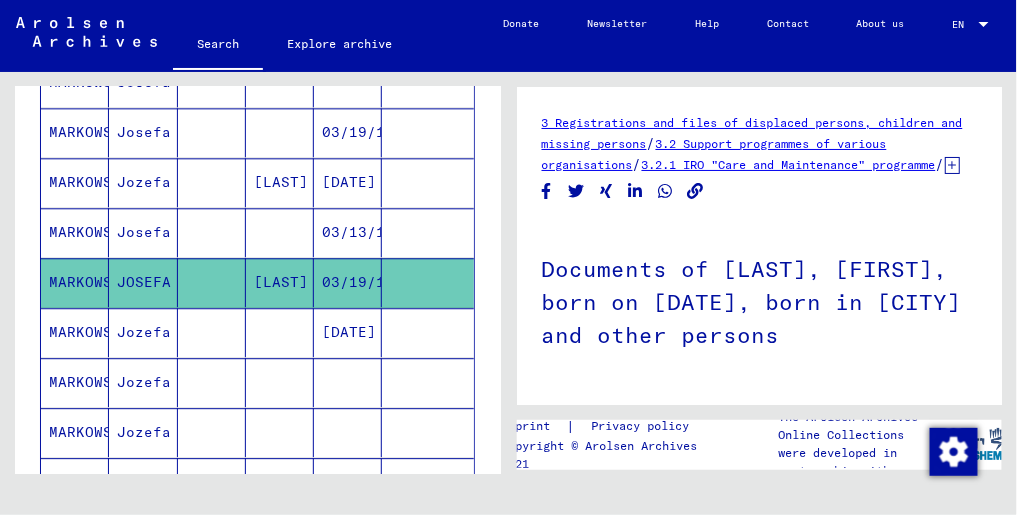 click on "Jozefa" at bounding box center [143, 232] 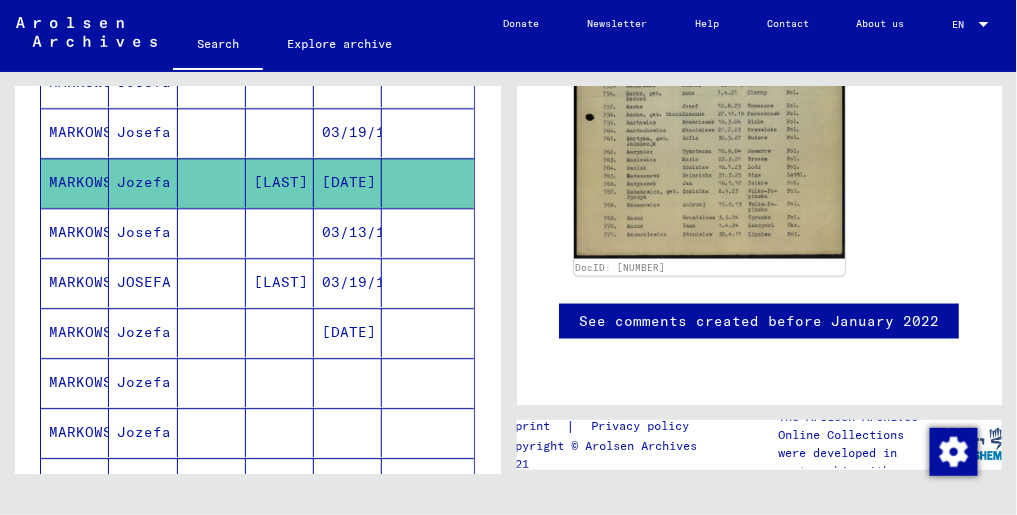 click 